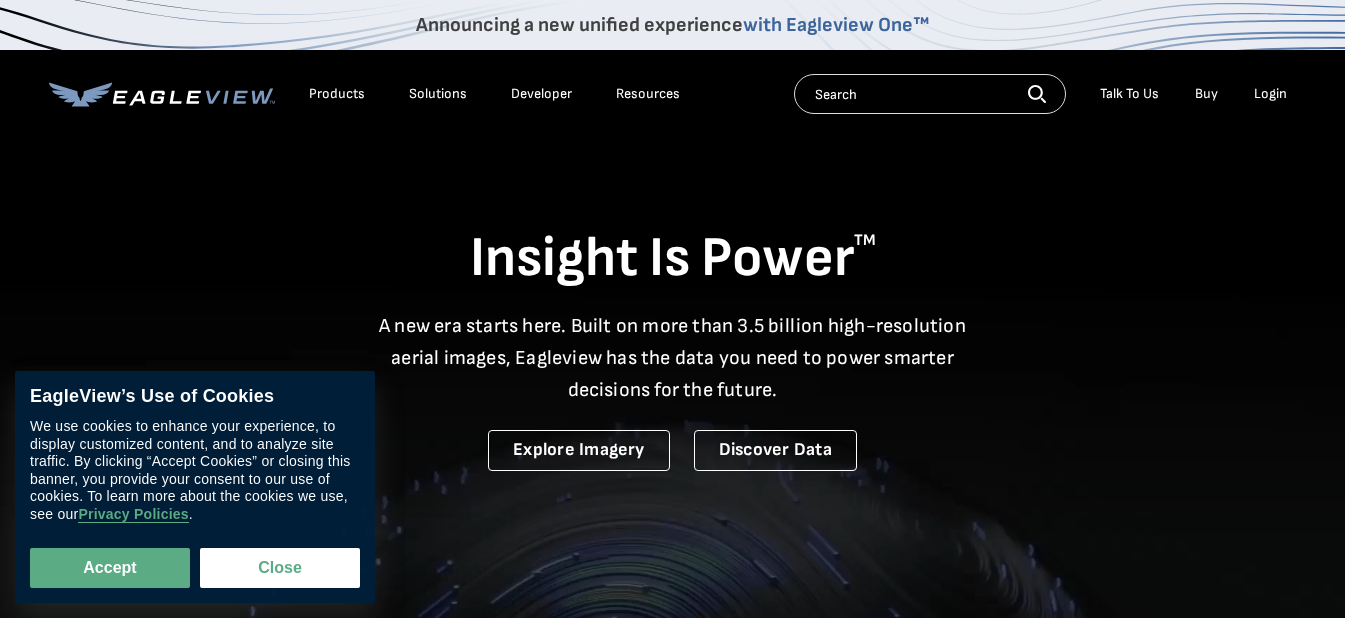 scroll, scrollTop: 0, scrollLeft: 0, axis: both 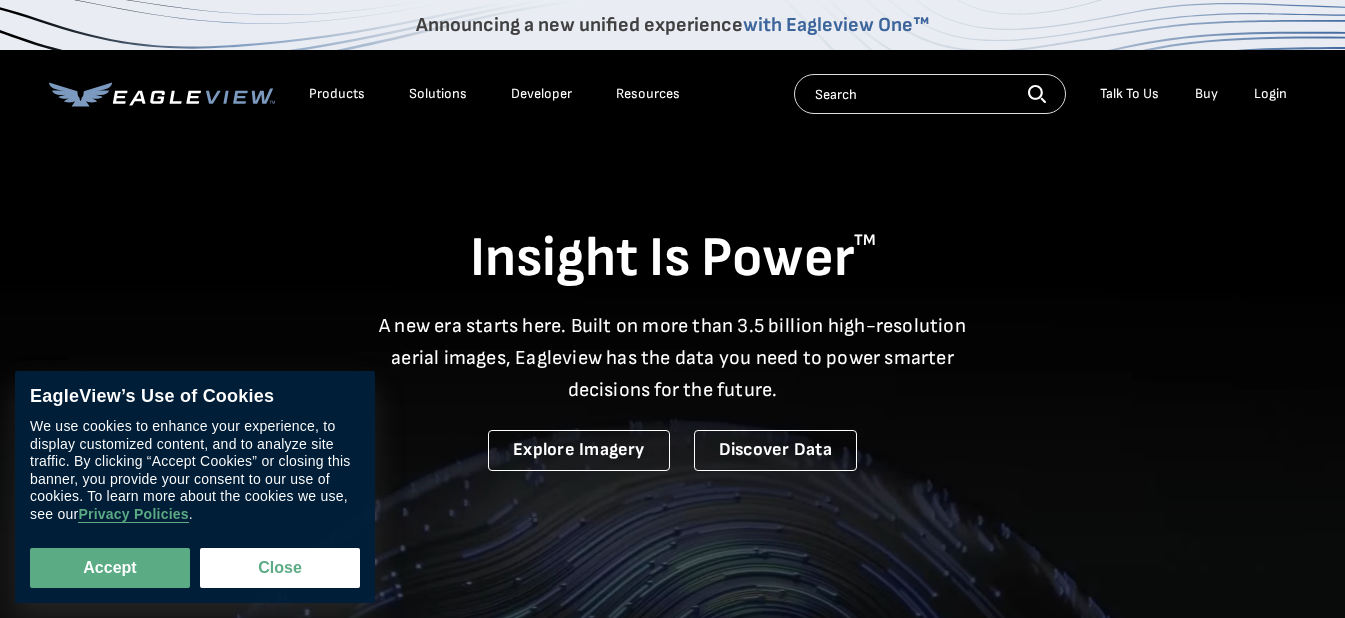 click on "Login" at bounding box center [1270, 94] 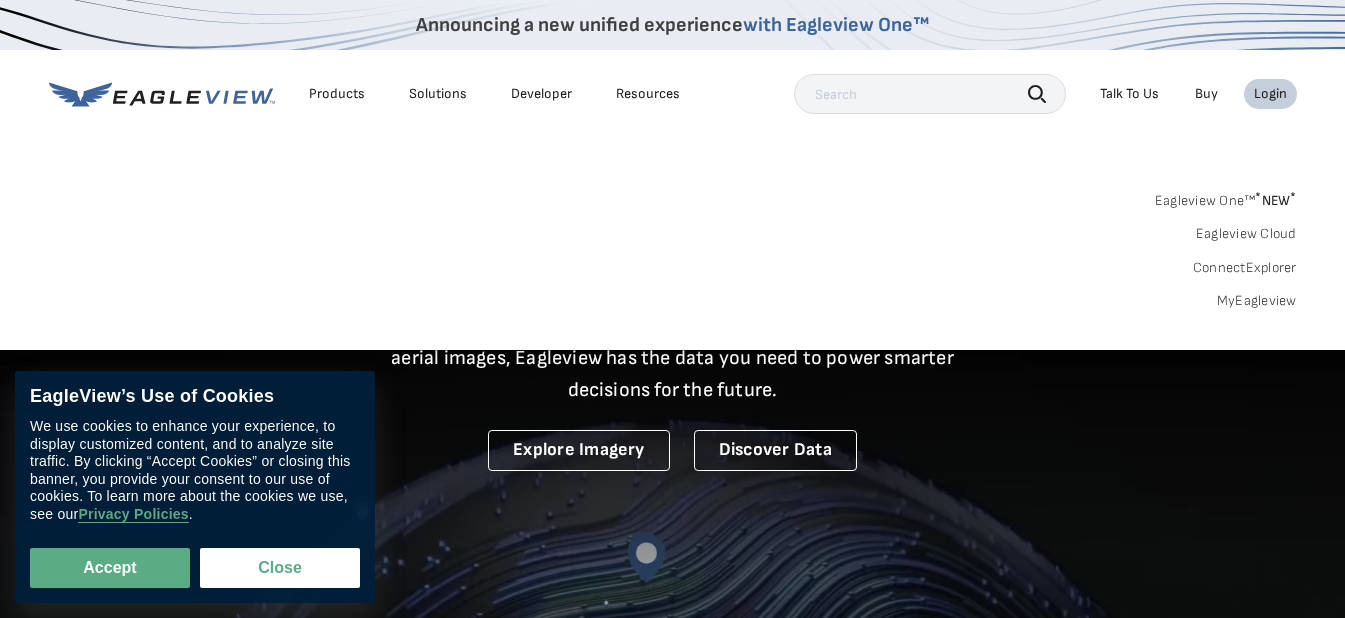 click on "MyEagleview" at bounding box center [1257, 301] 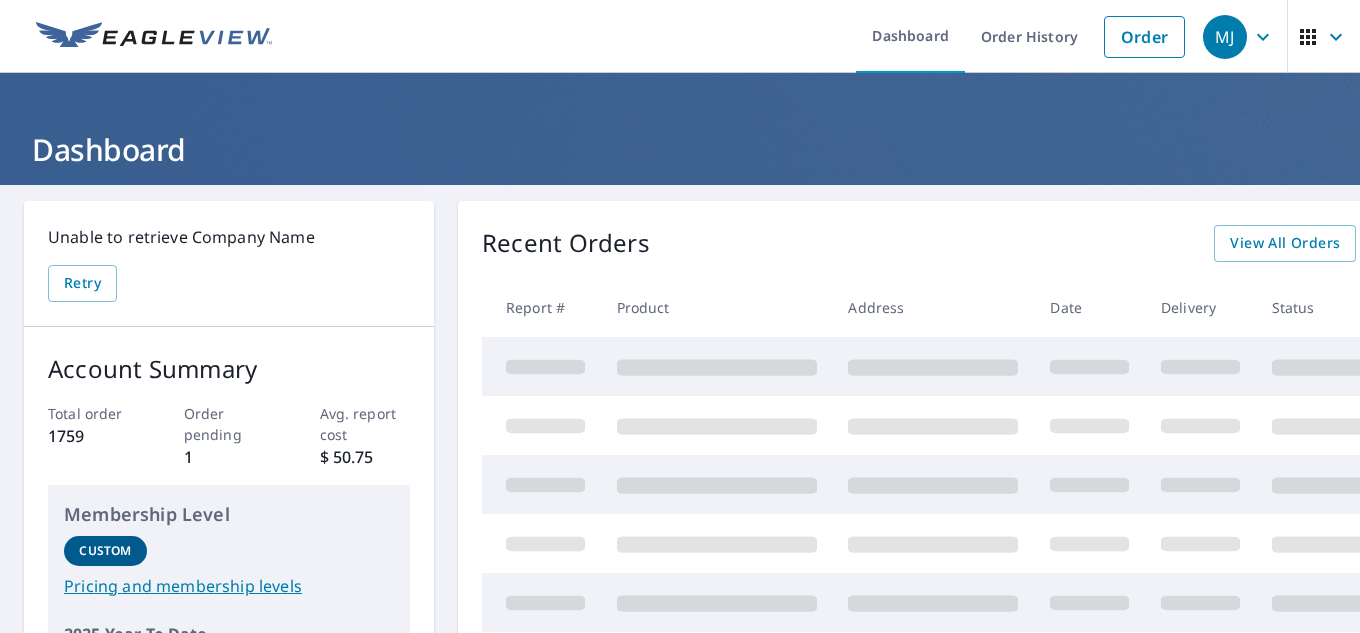 scroll, scrollTop: 0, scrollLeft: 0, axis: both 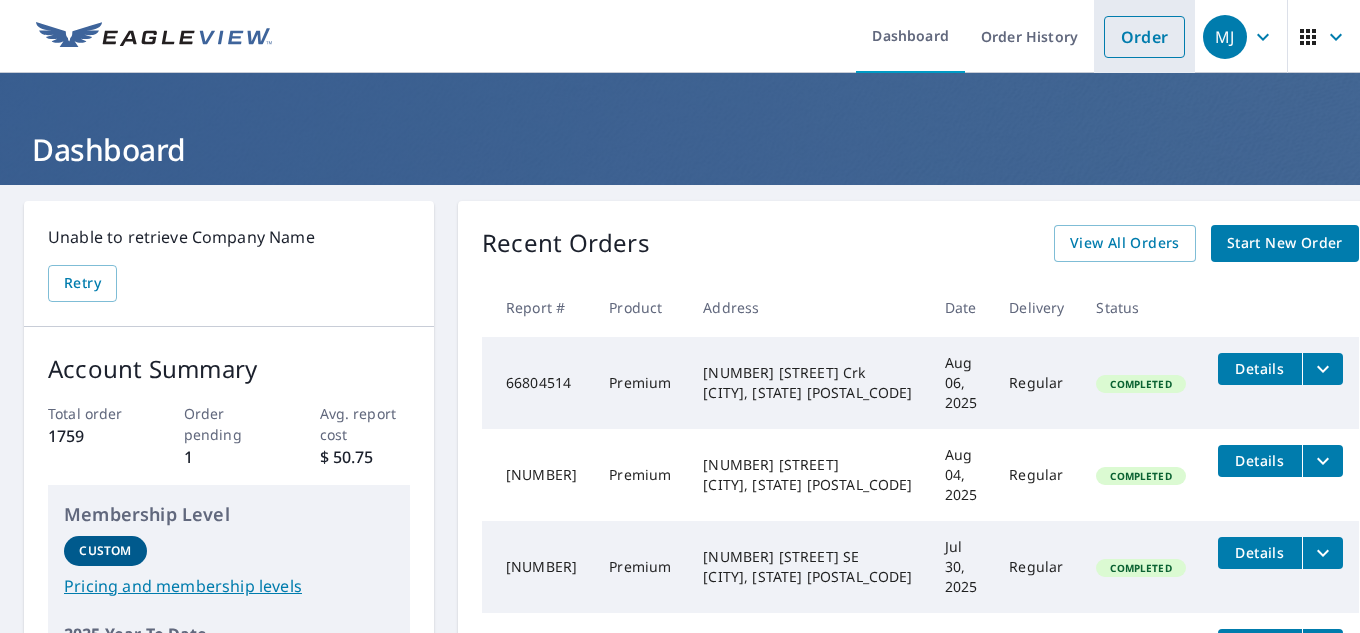 click on "Order" at bounding box center (1144, 37) 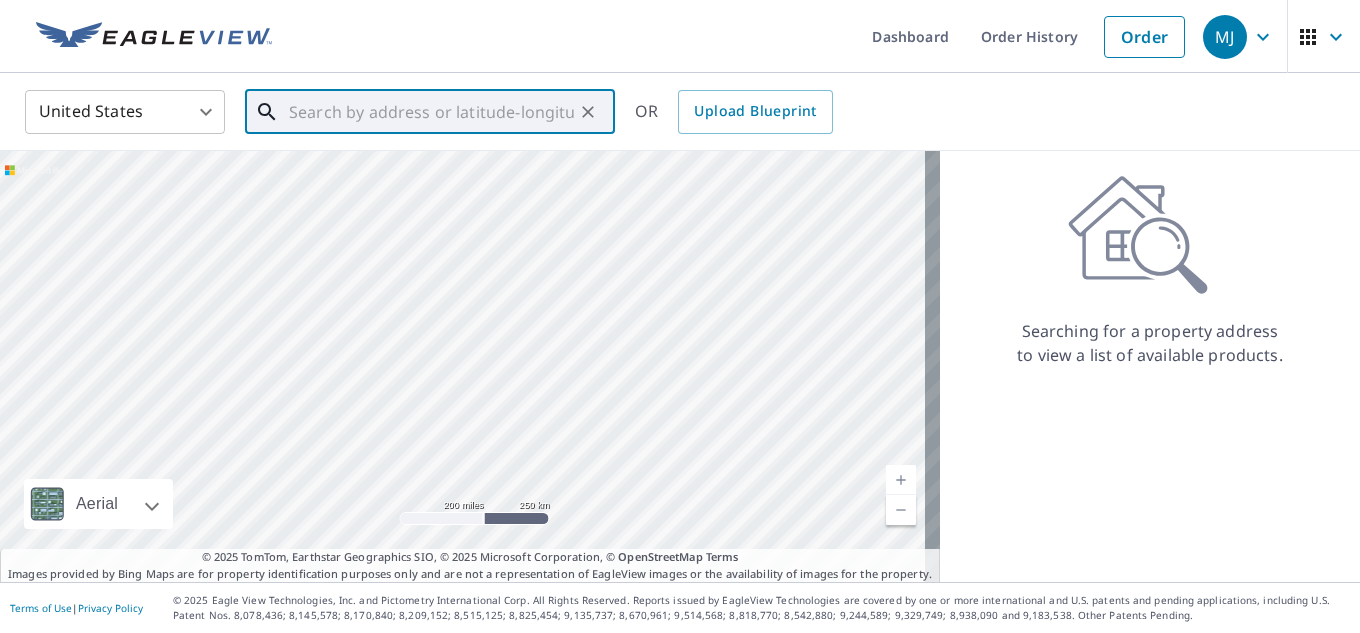 paste on "1603 Bent River Drive Southwest, [CITY], [STATE]," 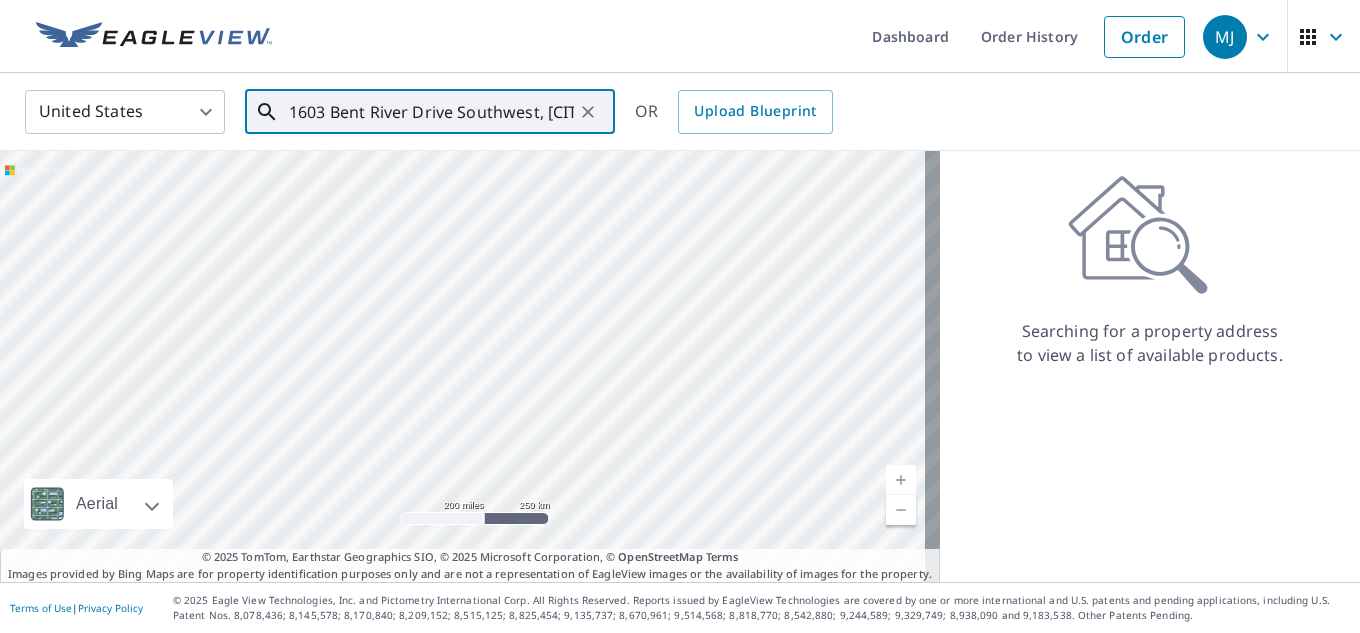 scroll, scrollTop: 0, scrollLeft: 101, axis: horizontal 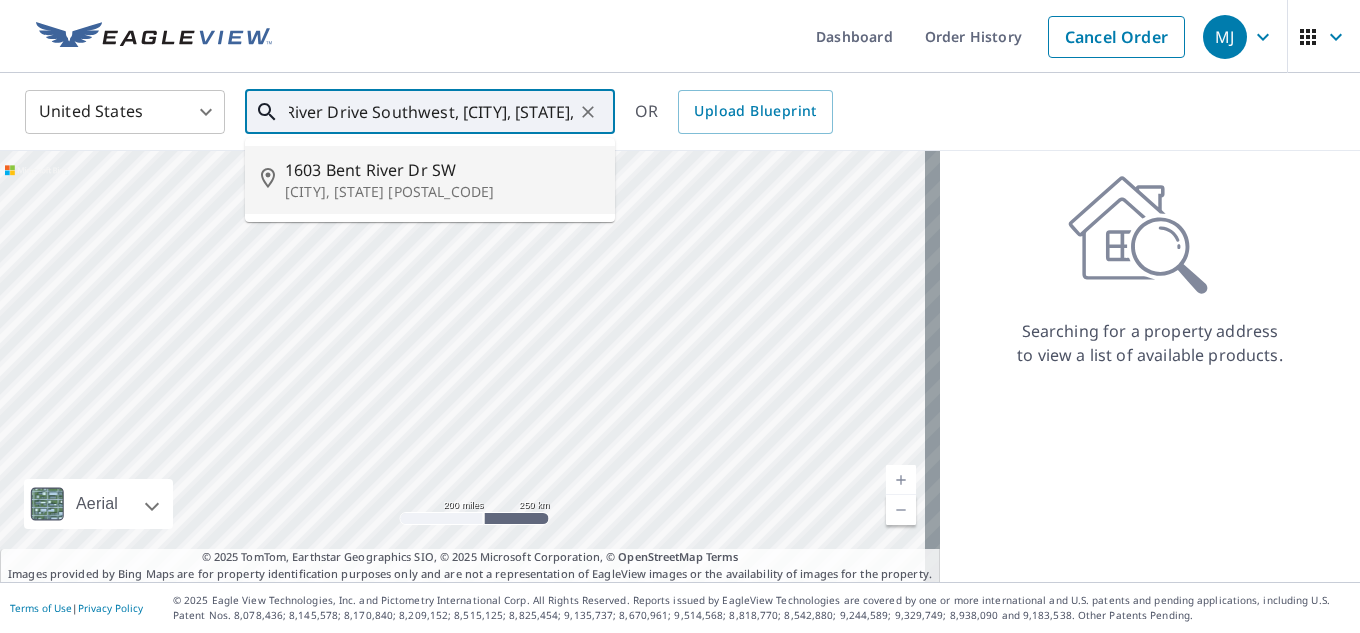 click on "1603 Bent River Dr SW" at bounding box center [442, 170] 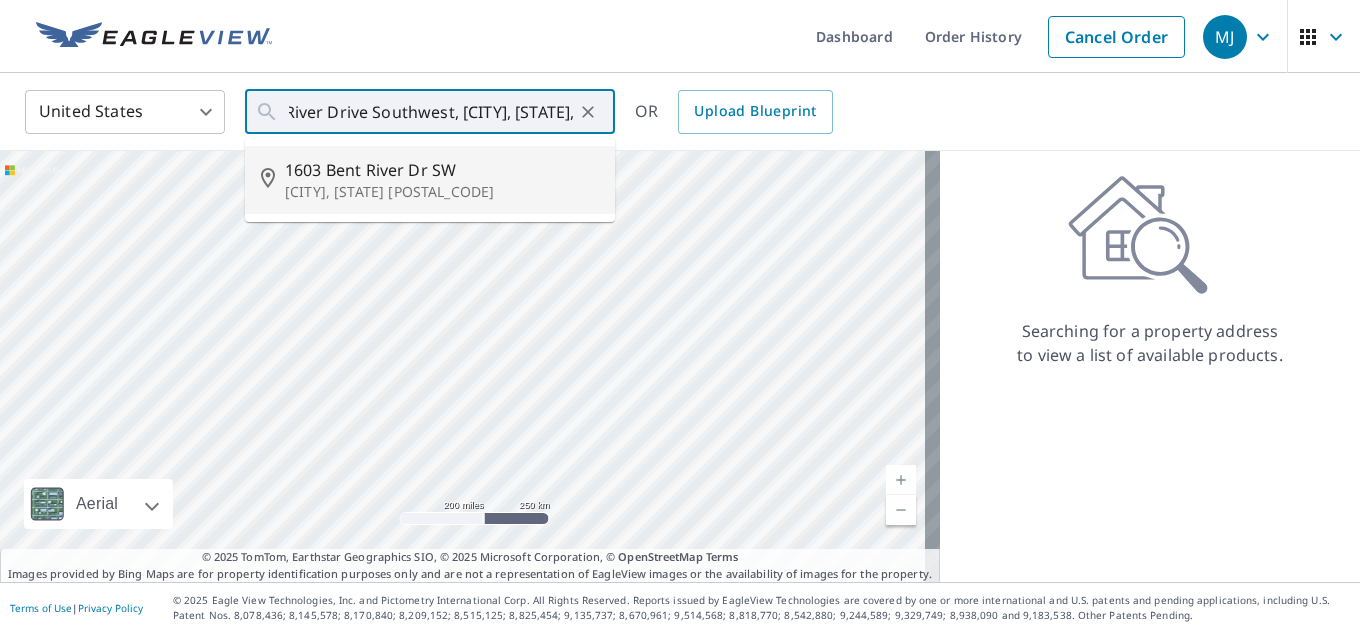 type on "[NUMBER] [STREET] SW [CITY], [STATE] [POSTAL_CODE]" 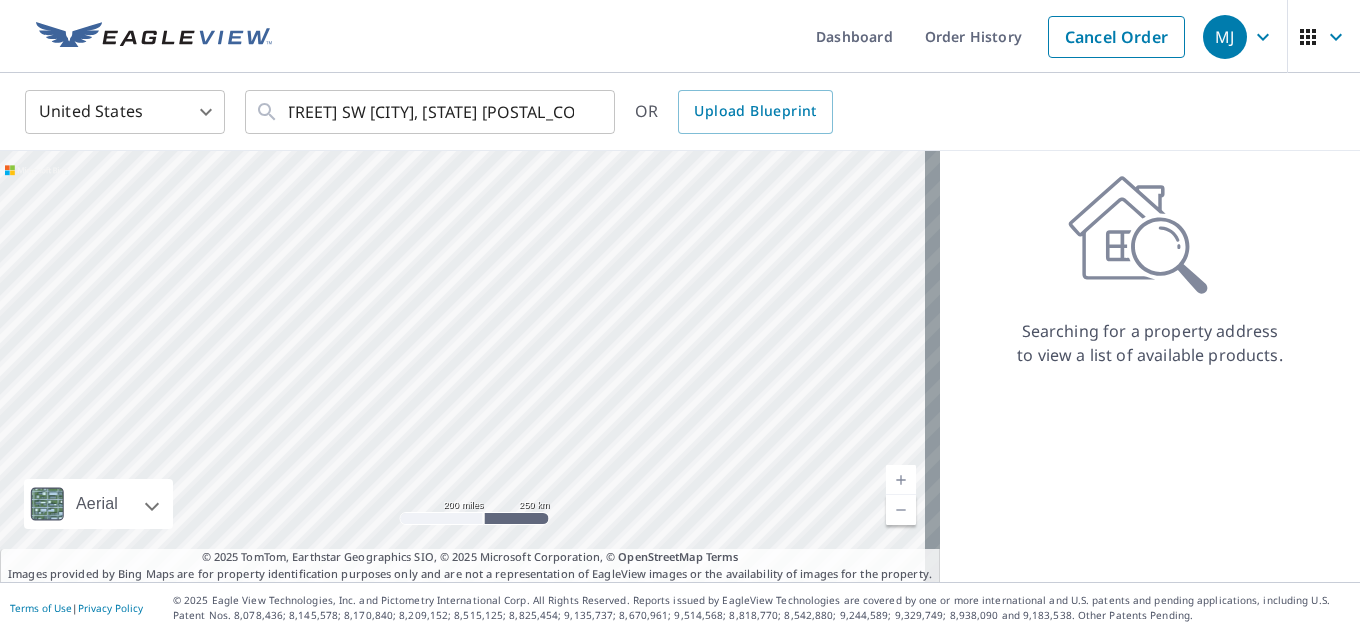 scroll, scrollTop: 0, scrollLeft: 0, axis: both 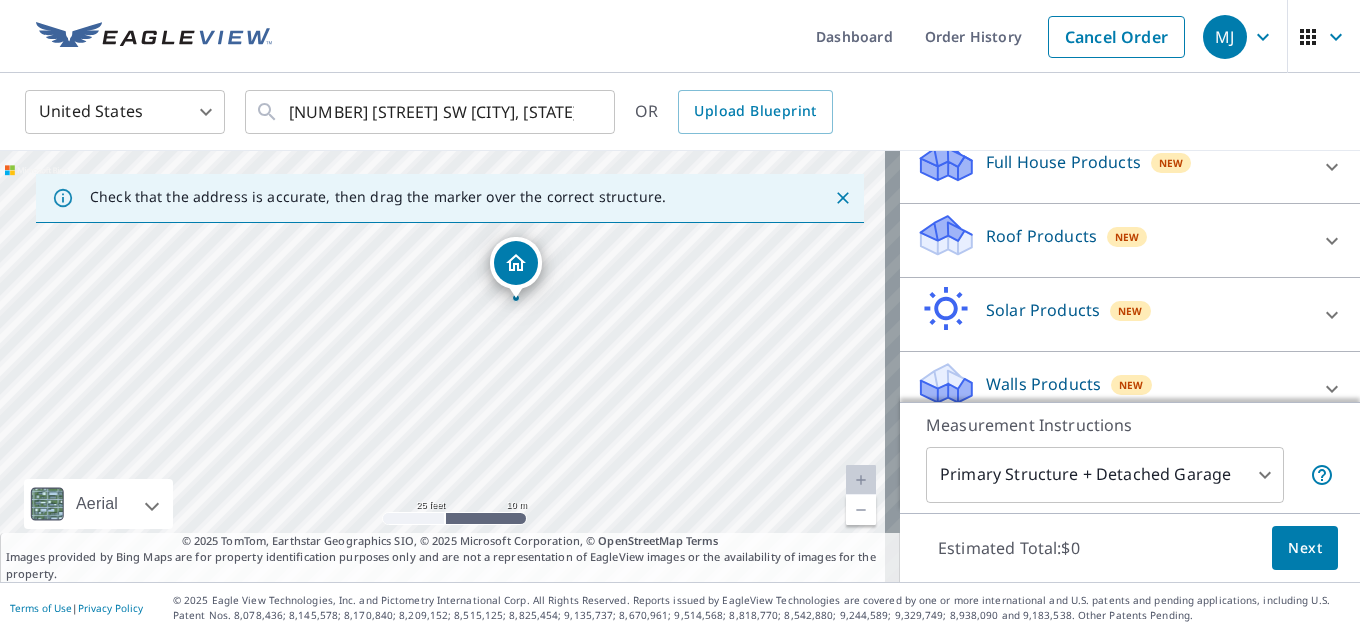 click on "Roof Products" at bounding box center (1041, 236) 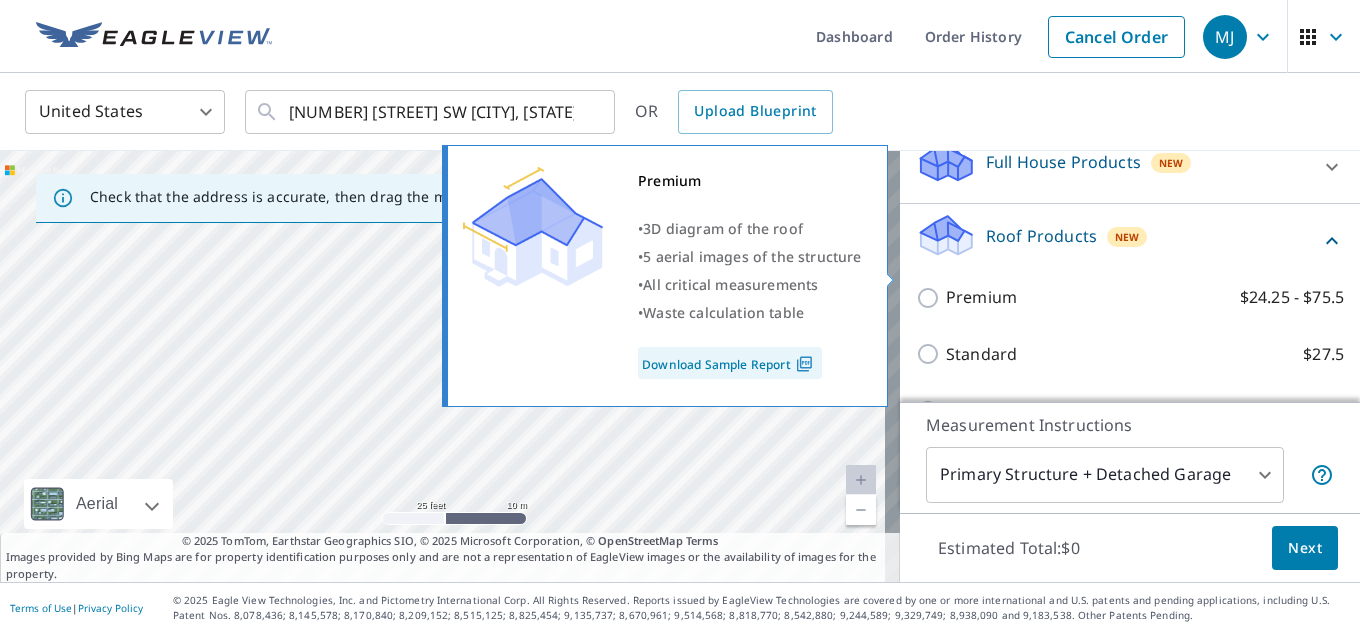 click on "Premium $24.25 - $75.5" at bounding box center [931, 298] 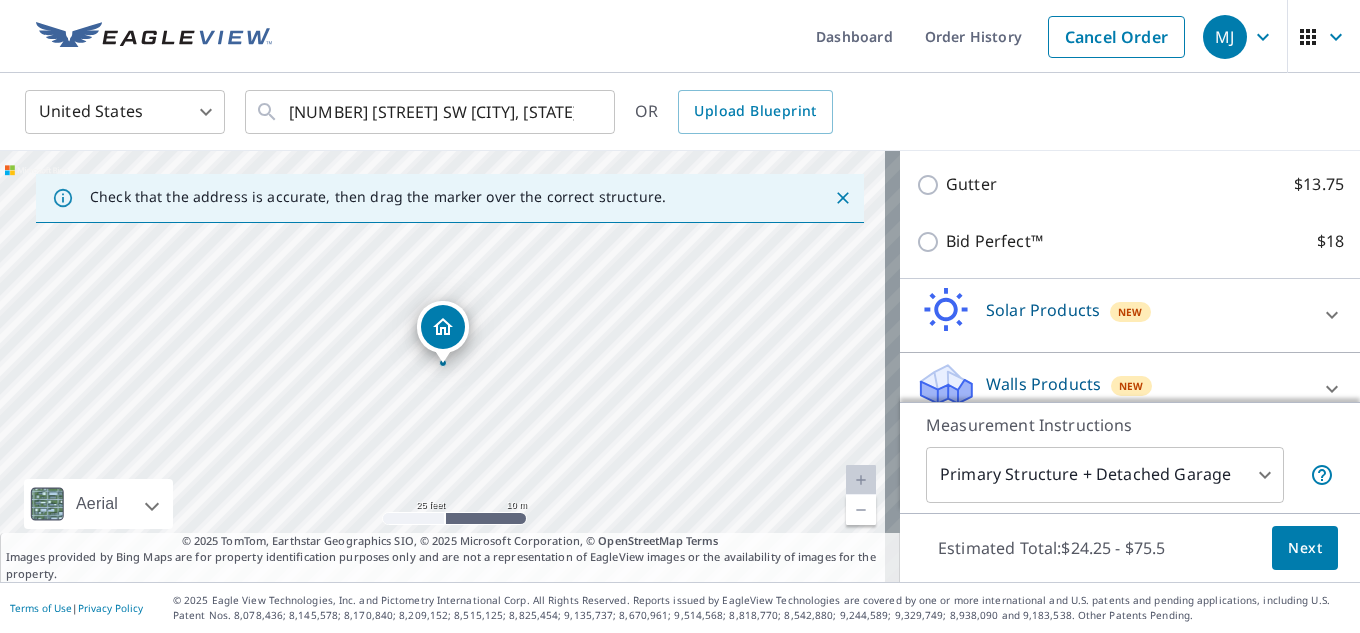 scroll, scrollTop: 601, scrollLeft: 0, axis: vertical 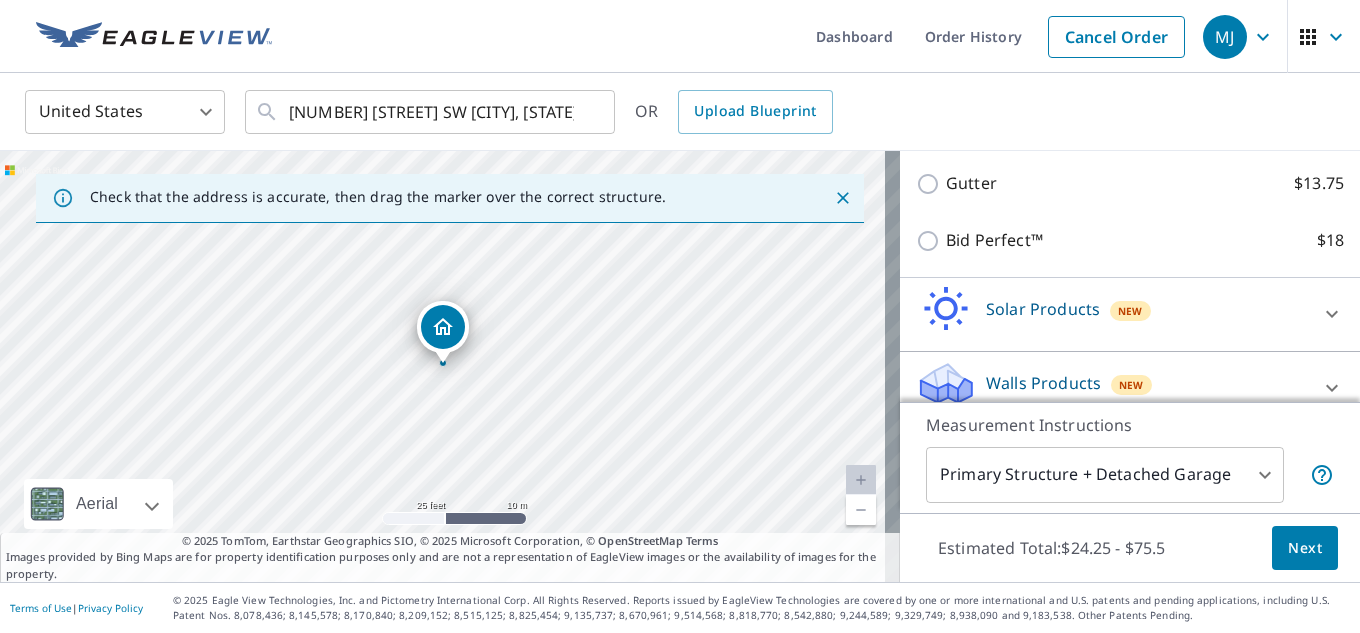 click on "Next" at bounding box center [1305, 548] 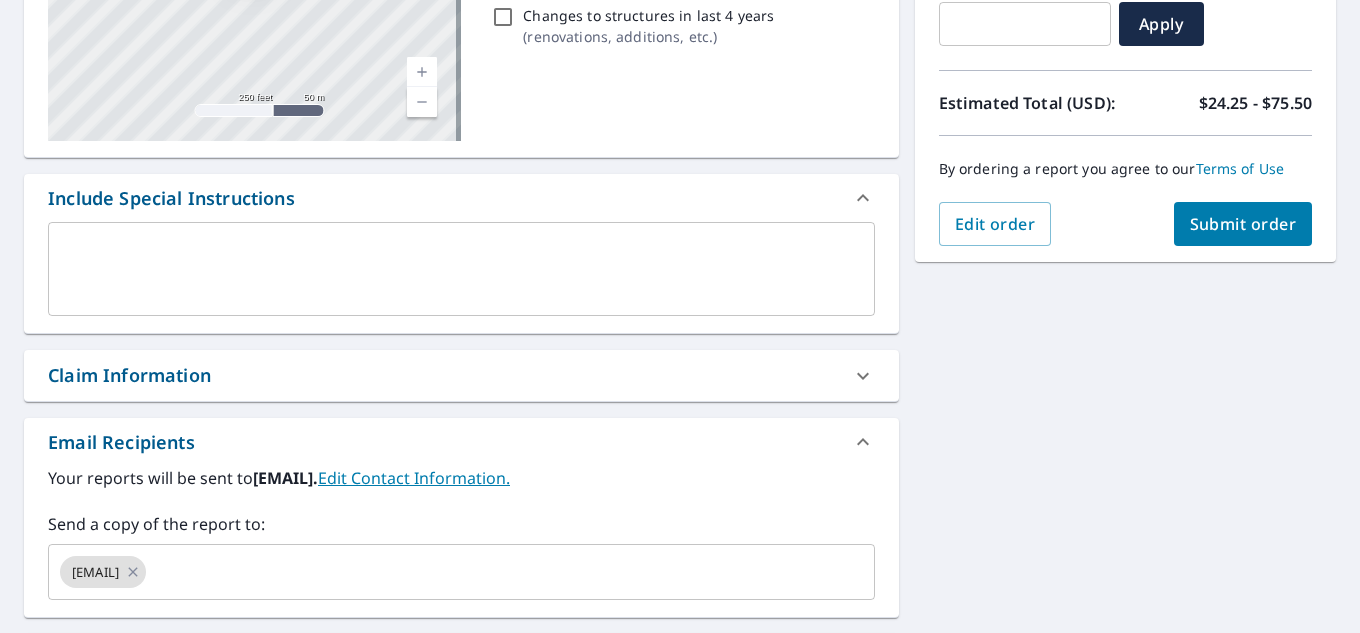 scroll, scrollTop: 400, scrollLeft: 0, axis: vertical 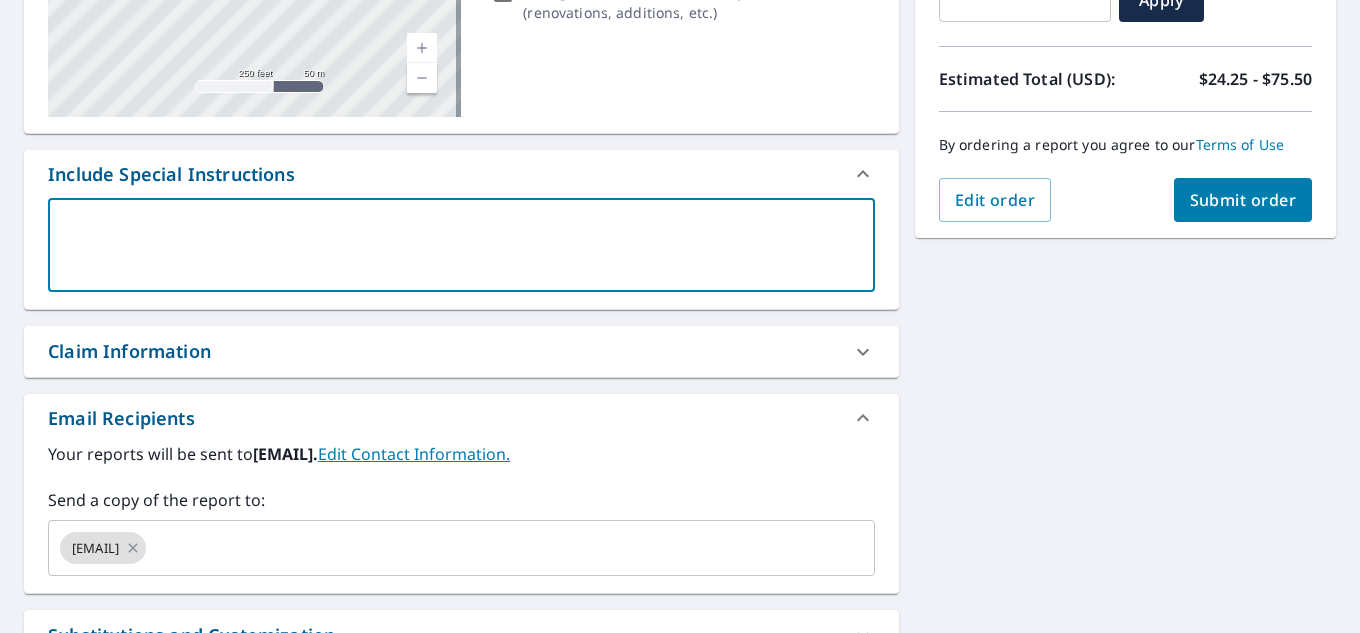 click at bounding box center [461, 245] 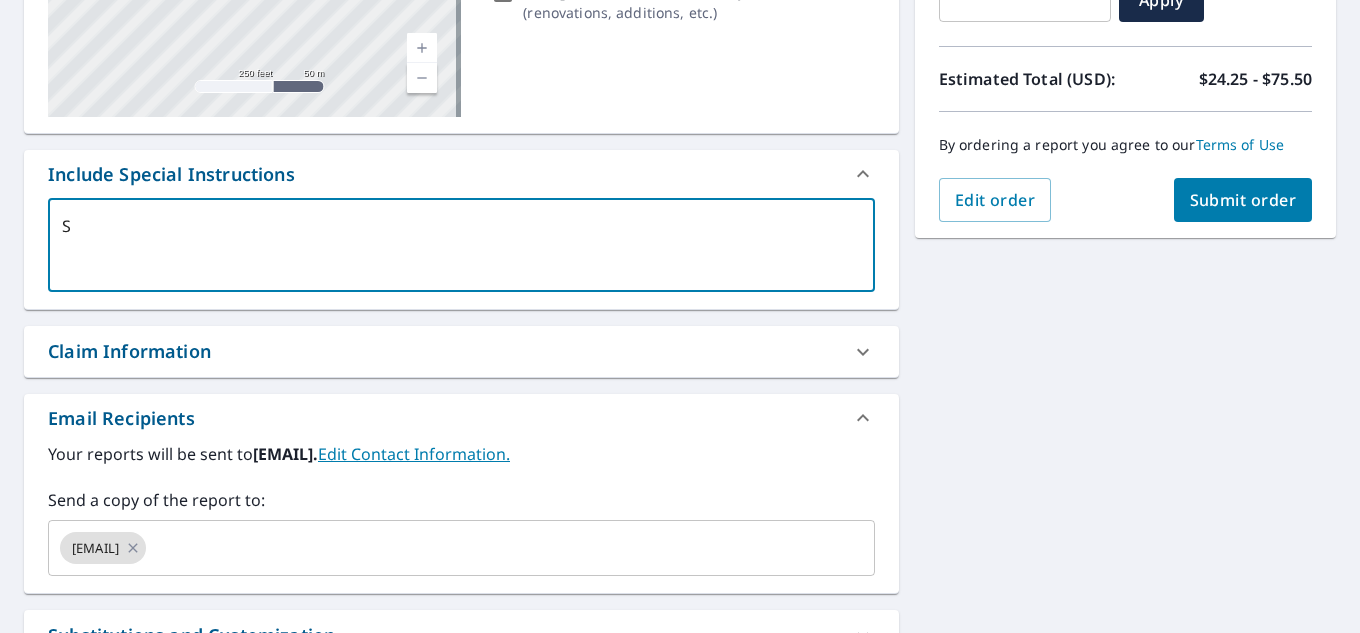 type on "Sm" 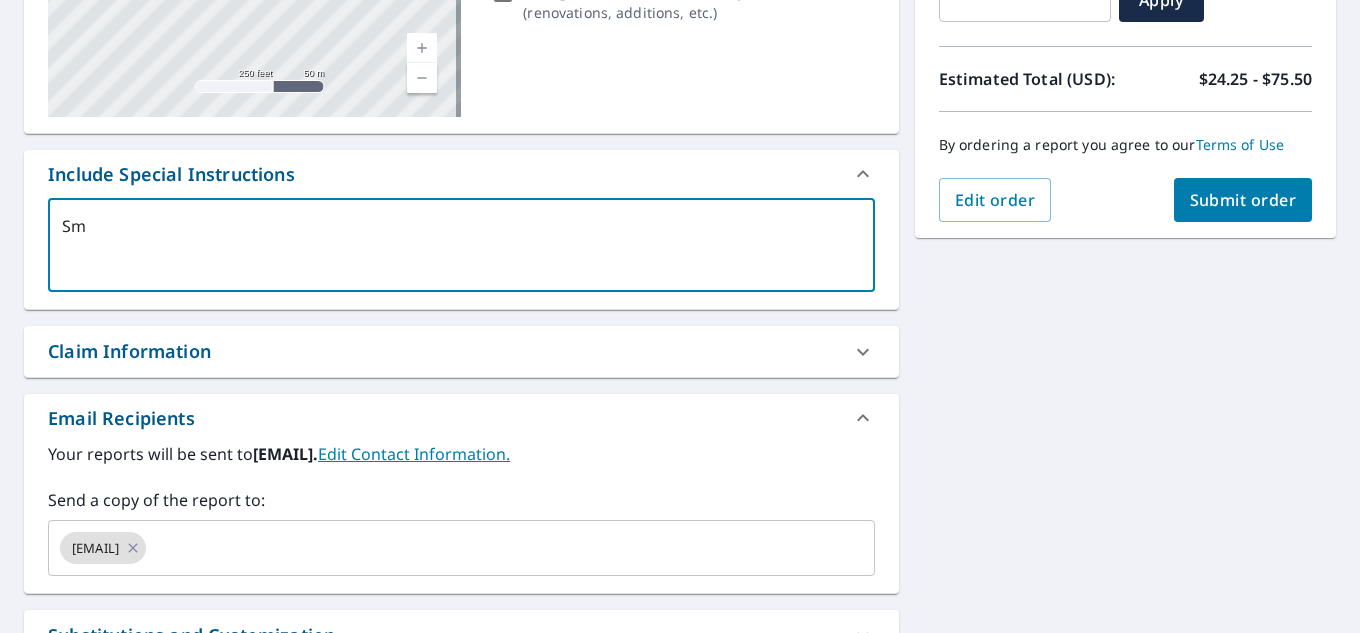 type on "Sme" 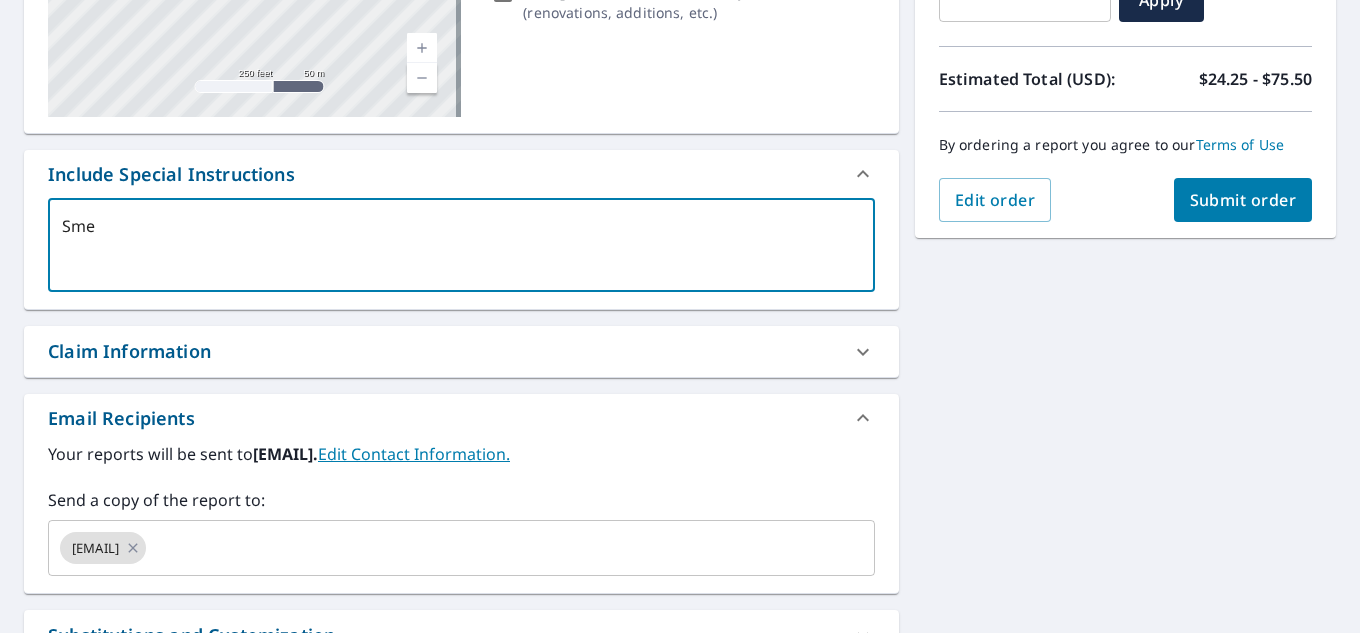 type on "Smea" 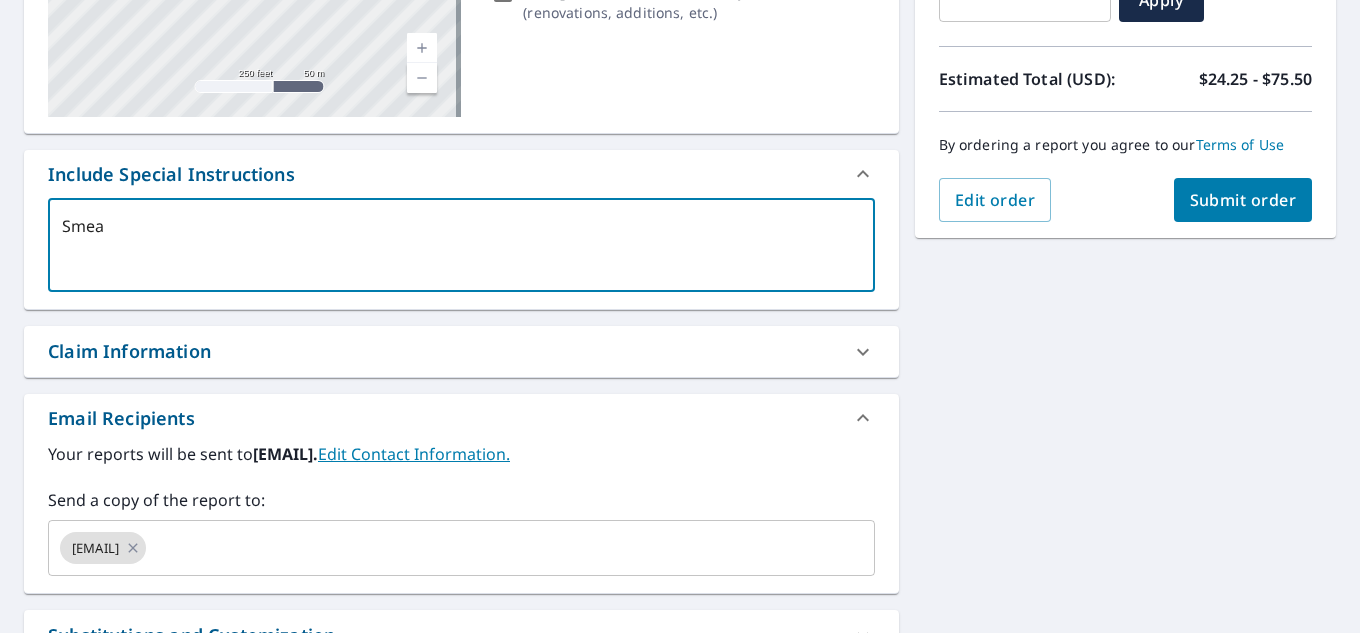 type on "Smeat" 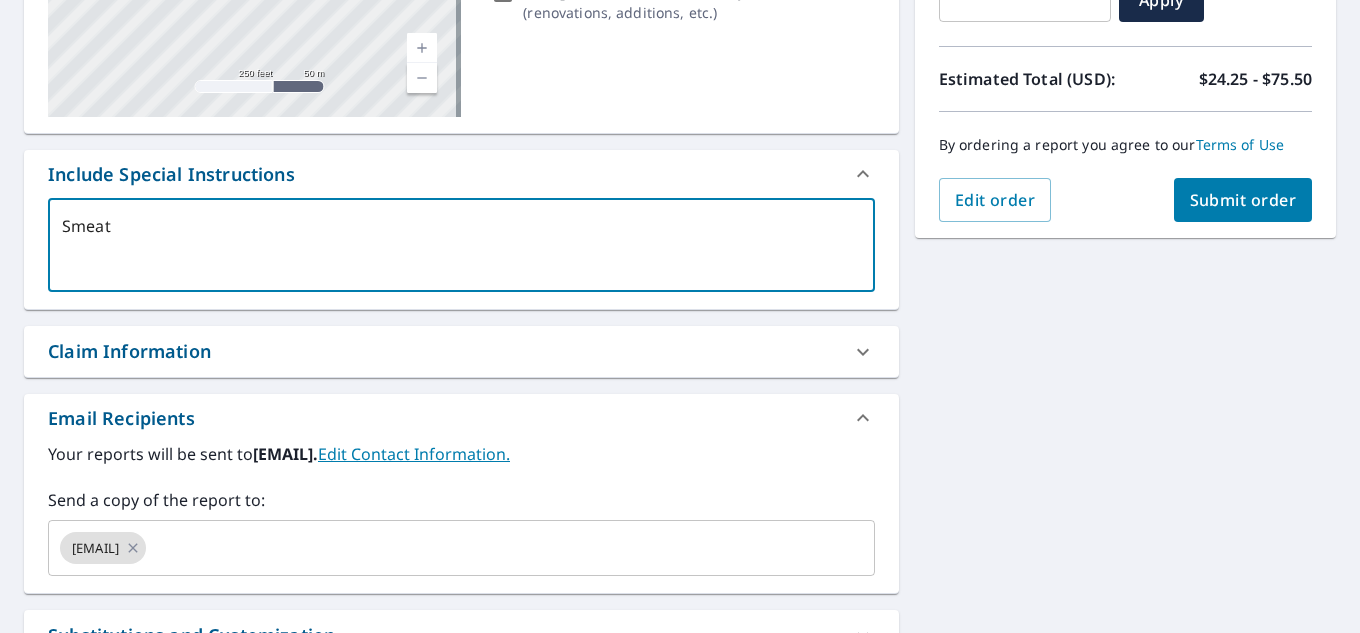 type on "Smeato" 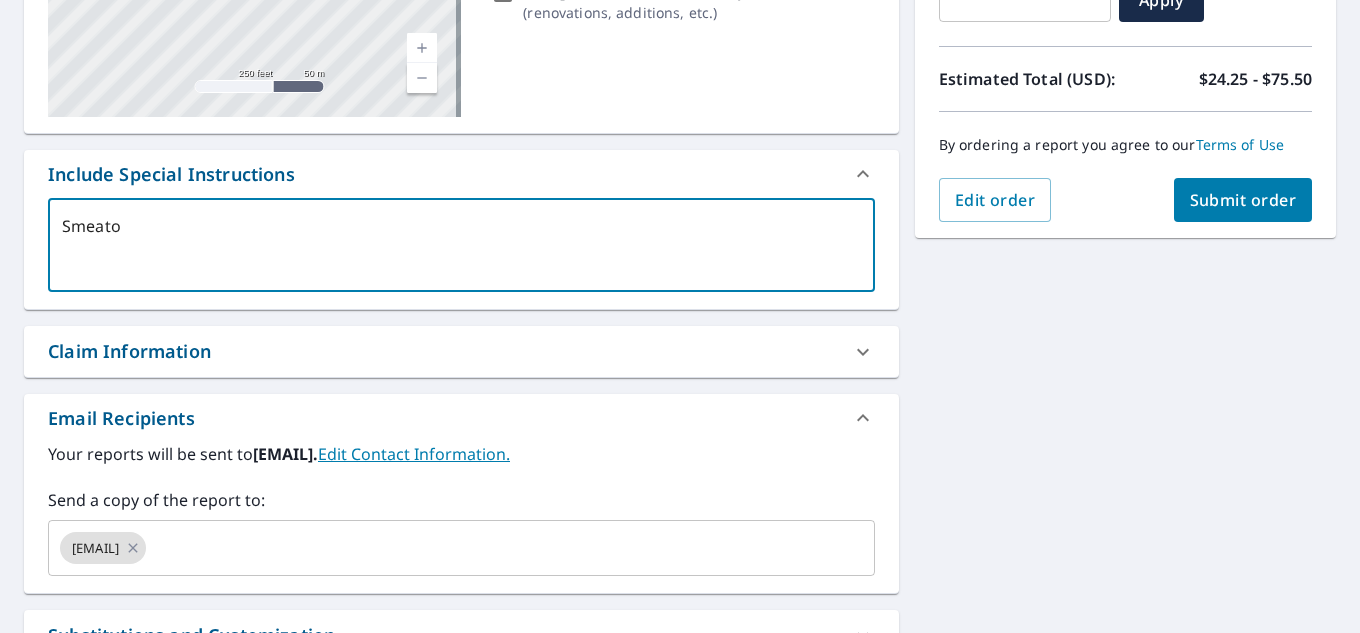 type on "[LAST]" 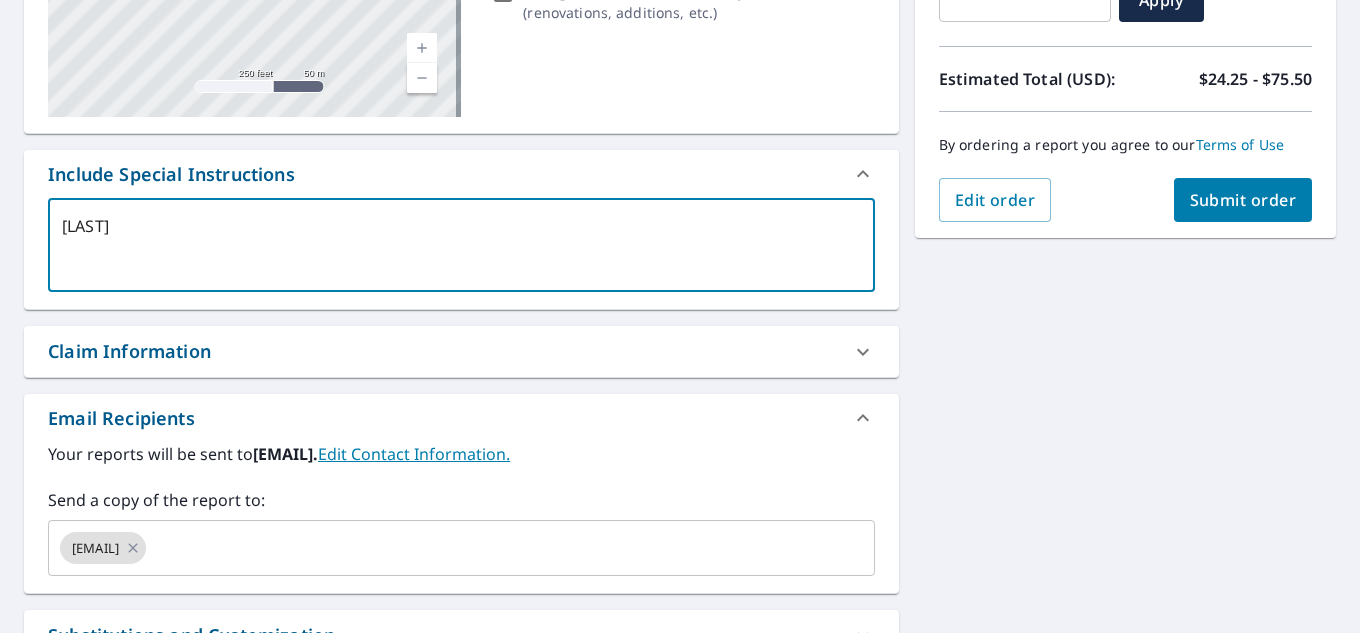type on "[LAST]/" 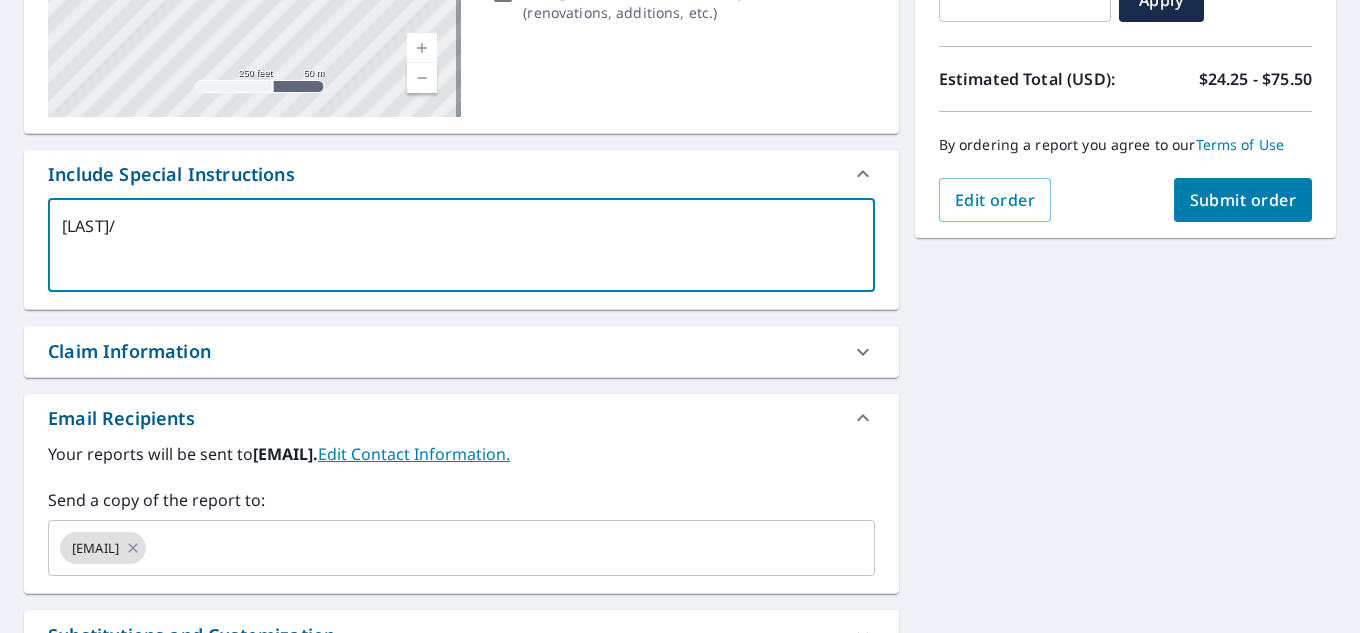 type on "[LAST]/[INITIAL]" 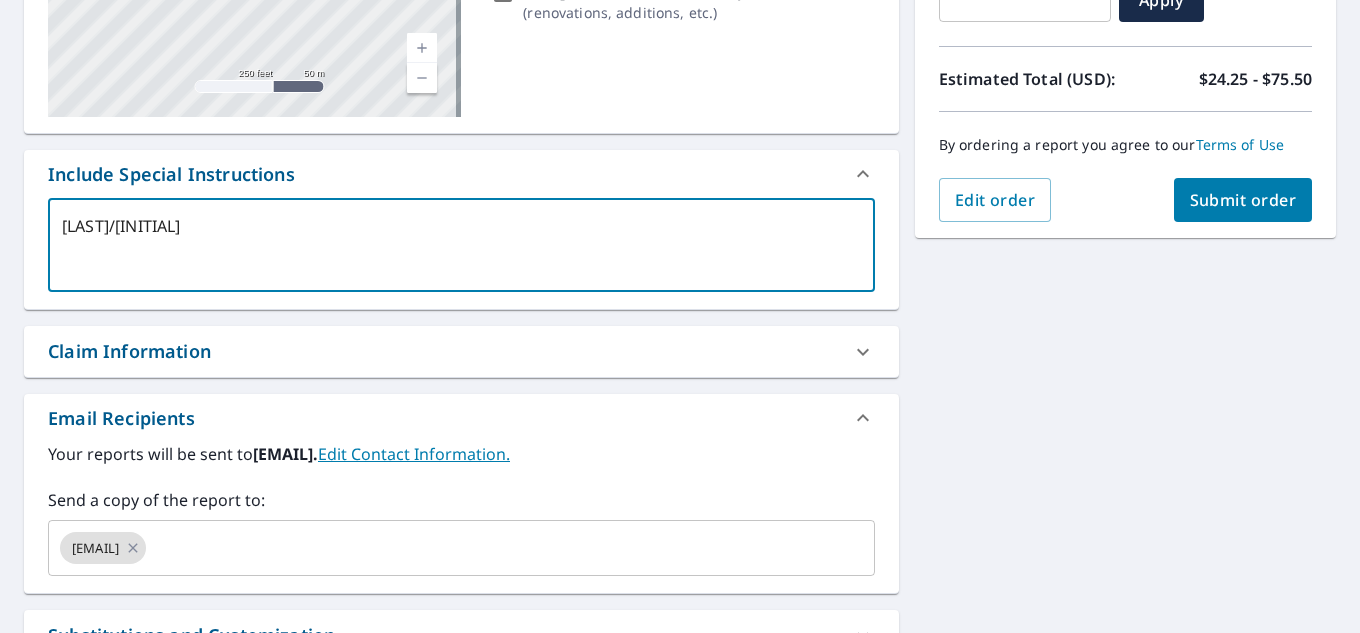 type on "[LAST]/[INITIAL]" 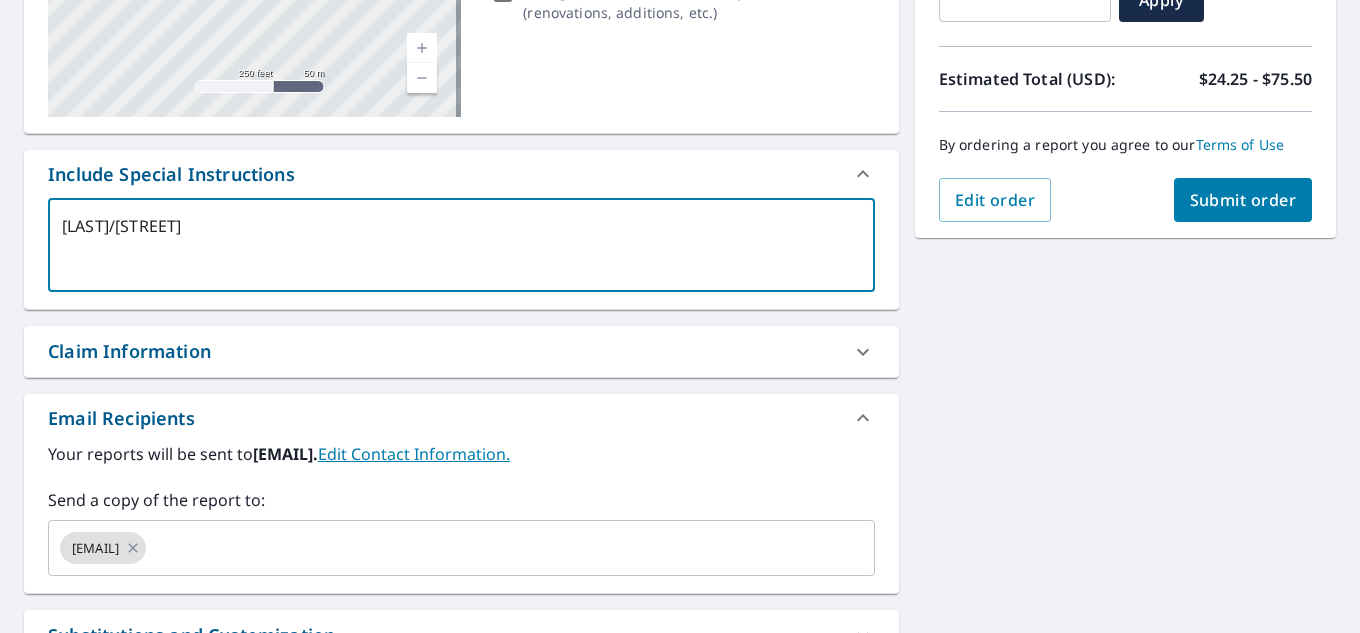 type on "[LAST]/[STREET]" 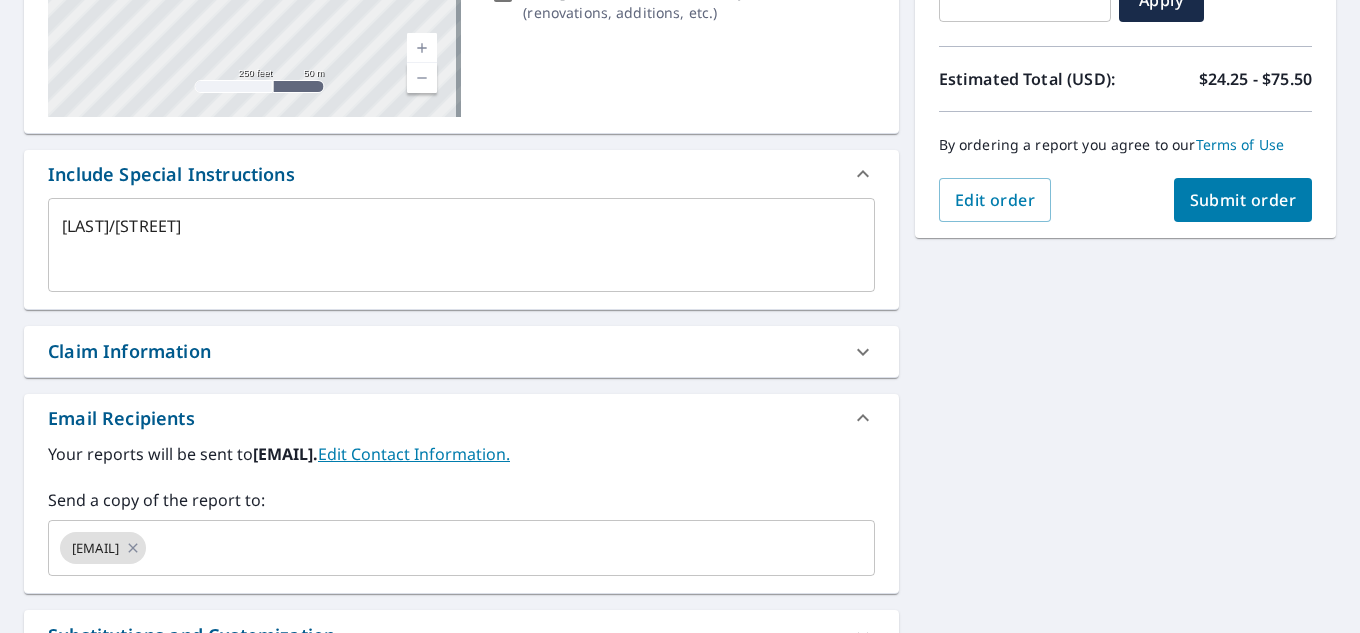 drag, startPoint x: 59, startPoint y: 223, endPoint x: 193, endPoint y: 228, distance: 134.09325 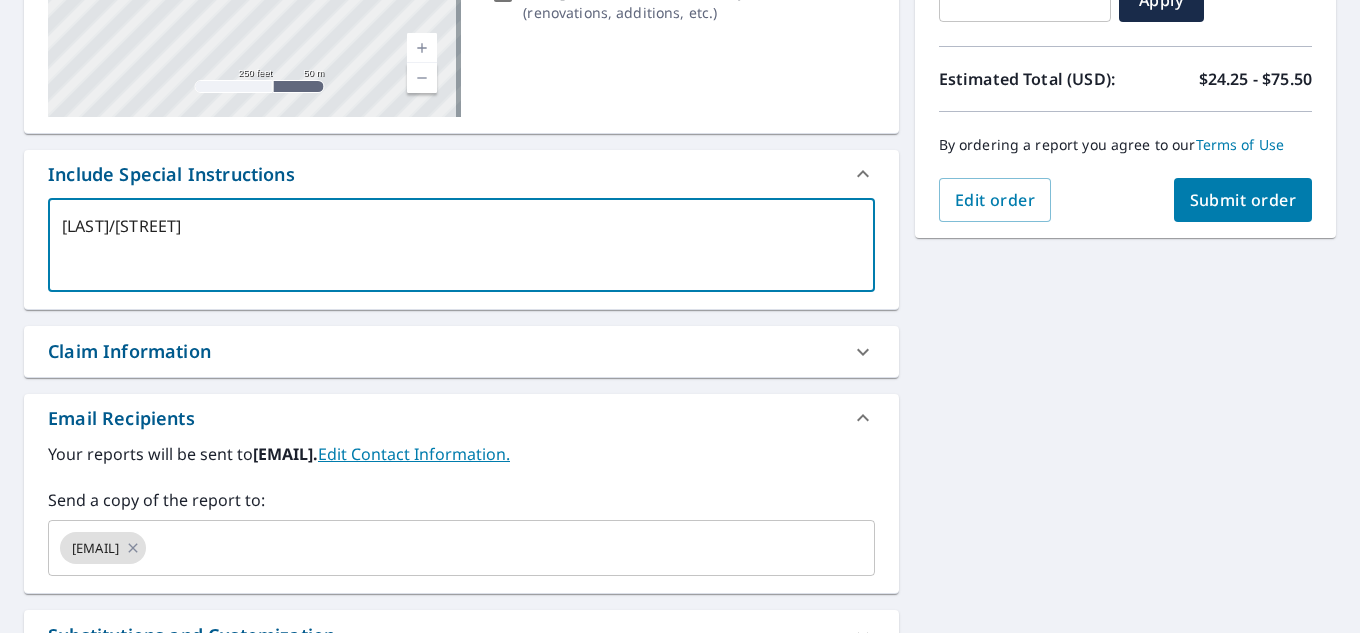 drag, startPoint x: 192, startPoint y: 227, endPoint x: 58, endPoint y: 221, distance: 134.13426 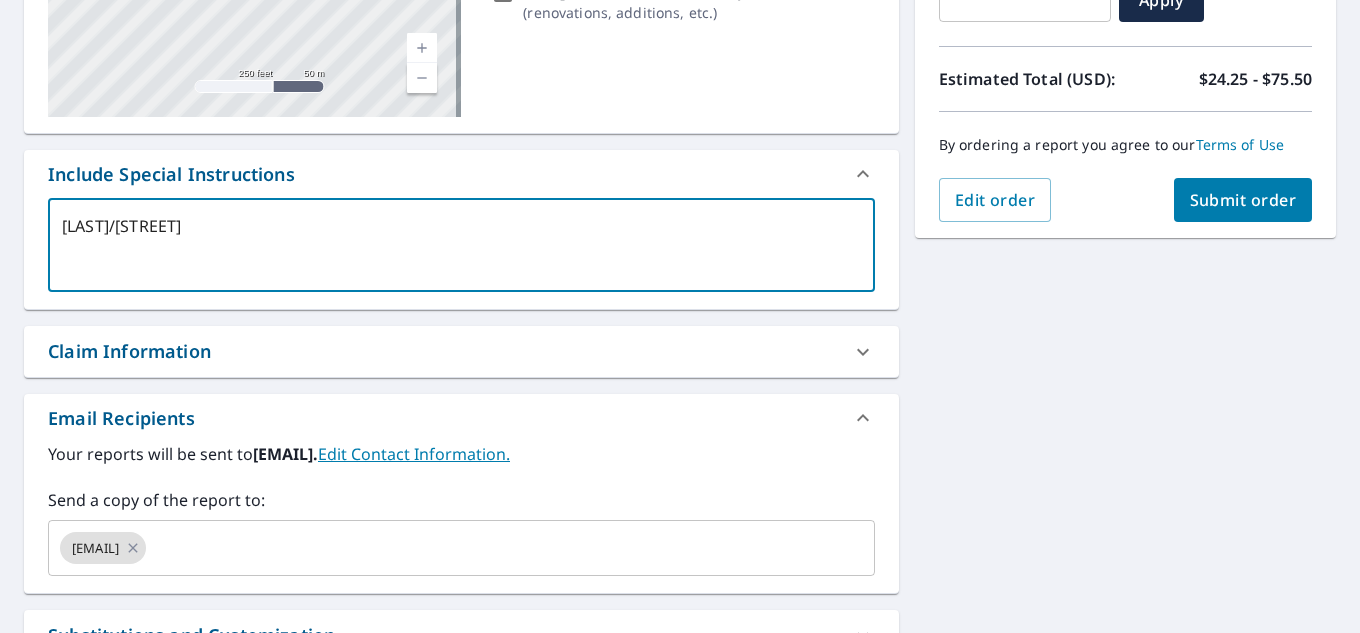 drag, startPoint x: 172, startPoint y: 221, endPoint x: 59, endPoint y: 215, distance: 113.15918 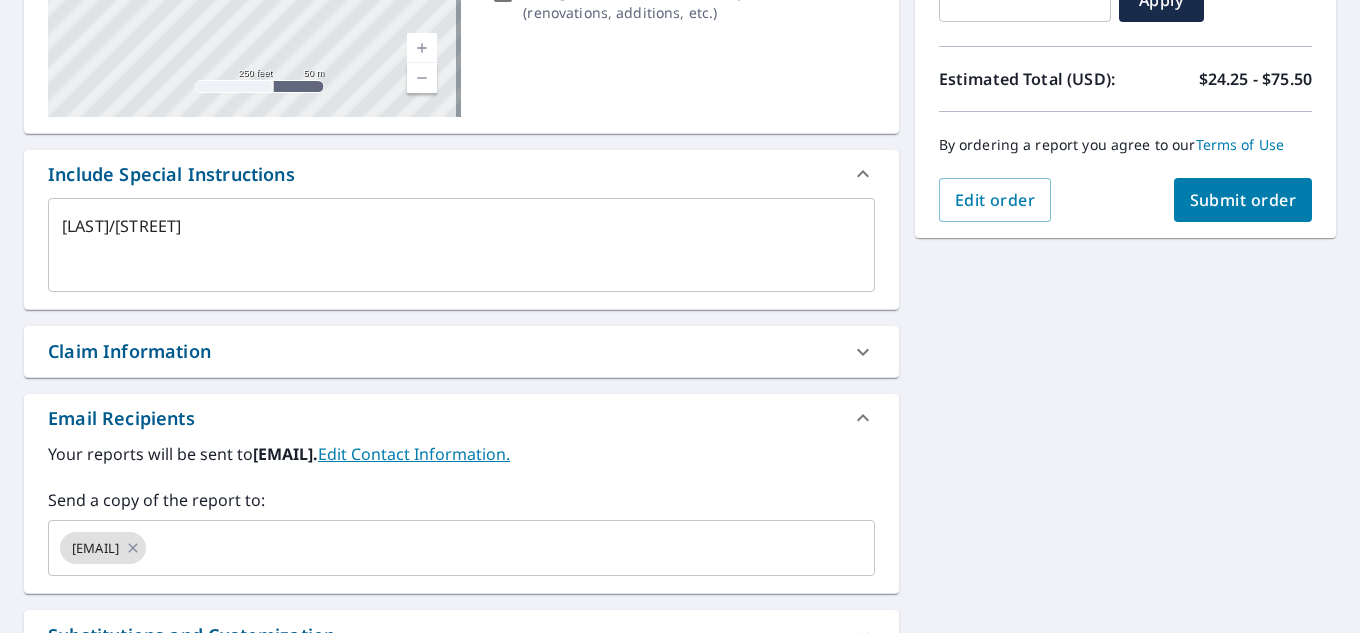 drag, startPoint x: 56, startPoint y: 213, endPoint x: 506, endPoint y: 237, distance: 450.63956 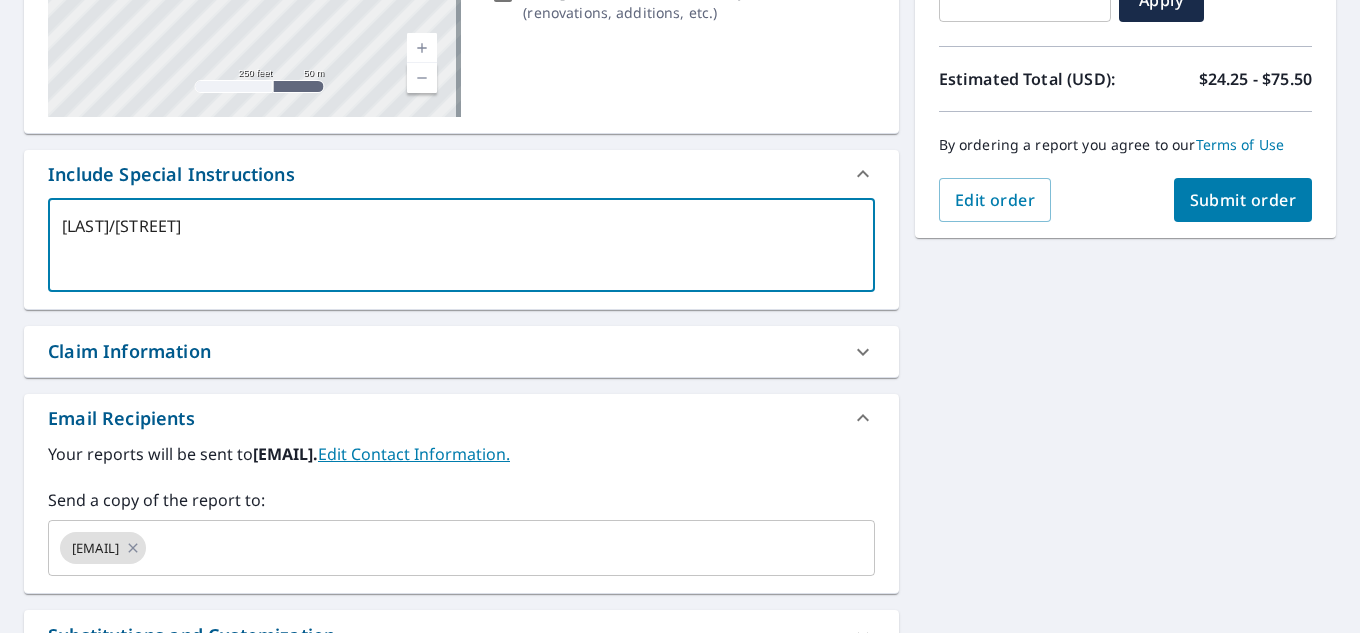 drag, startPoint x: 166, startPoint y: 226, endPoint x: 37, endPoint y: 214, distance: 129.55693 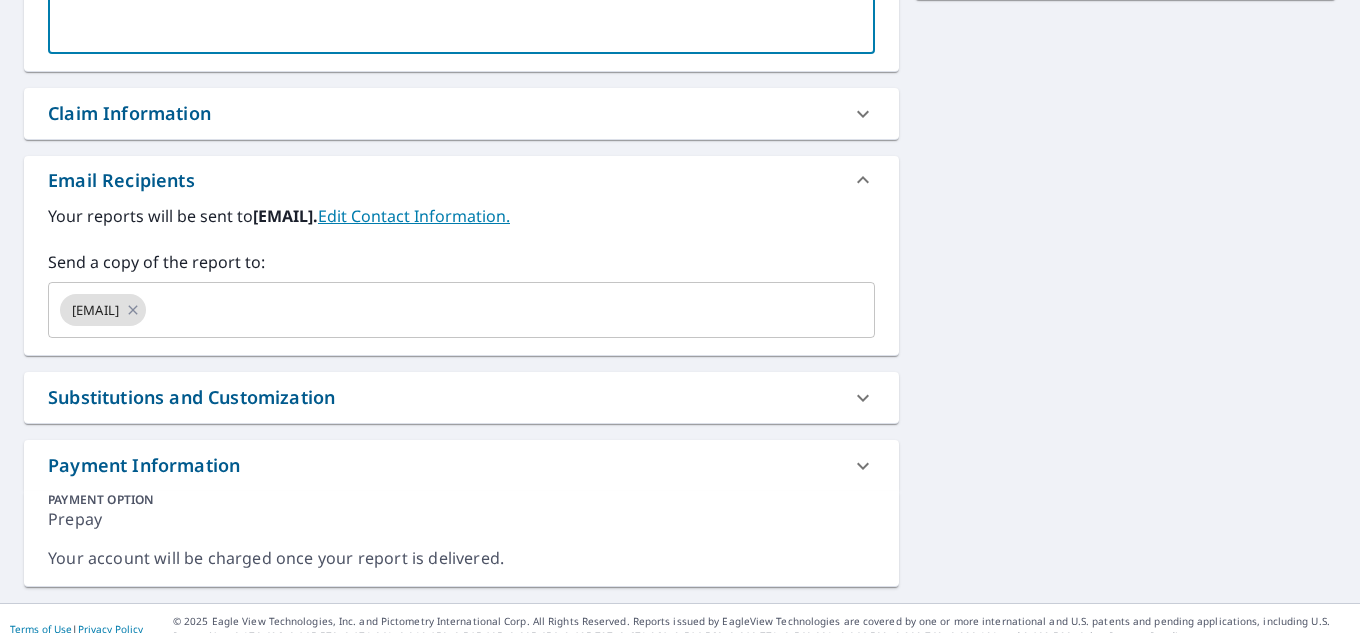 scroll, scrollTop: 659, scrollLeft: 0, axis: vertical 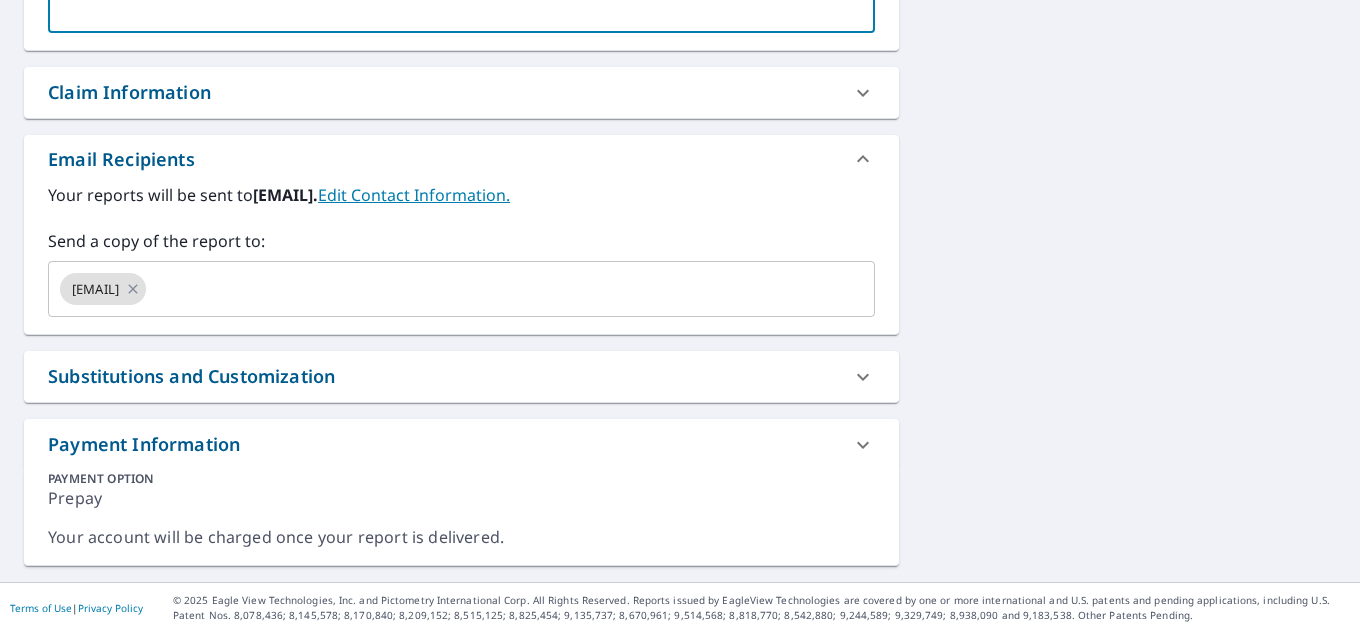 click on "Claim Information" at bounding box center (129, 92) 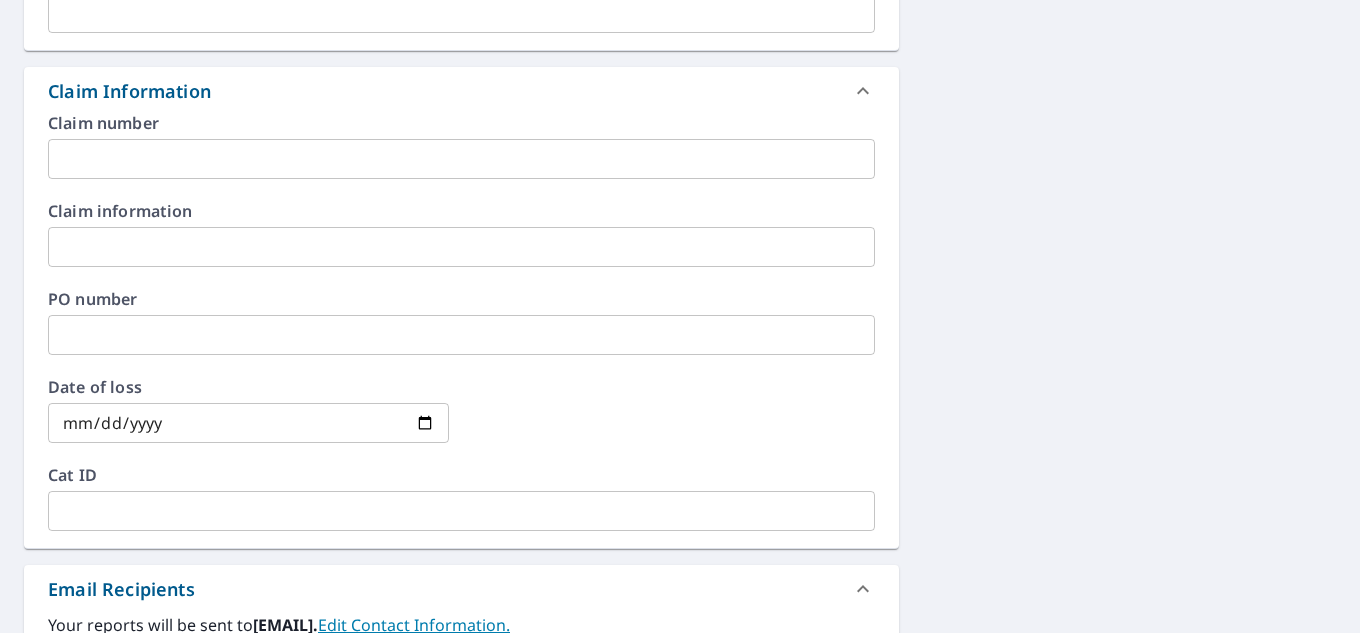 click at bounding box center [461, 159] 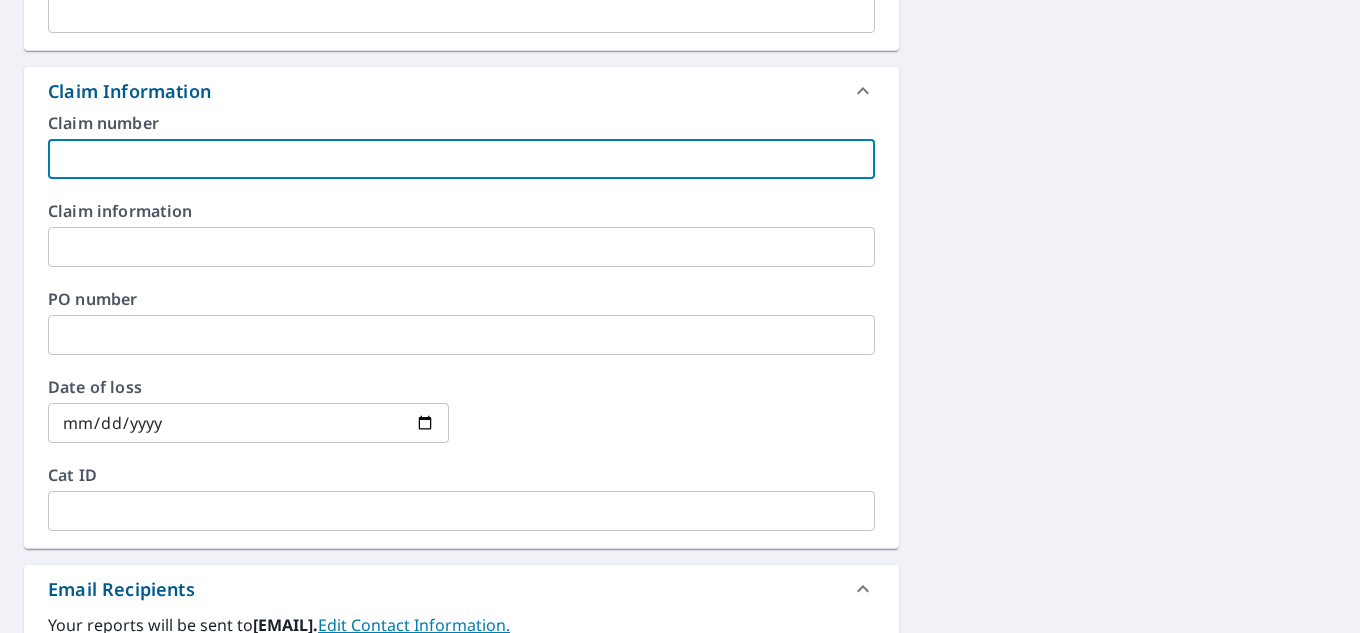 paste on "[LAST]/[STREET]" 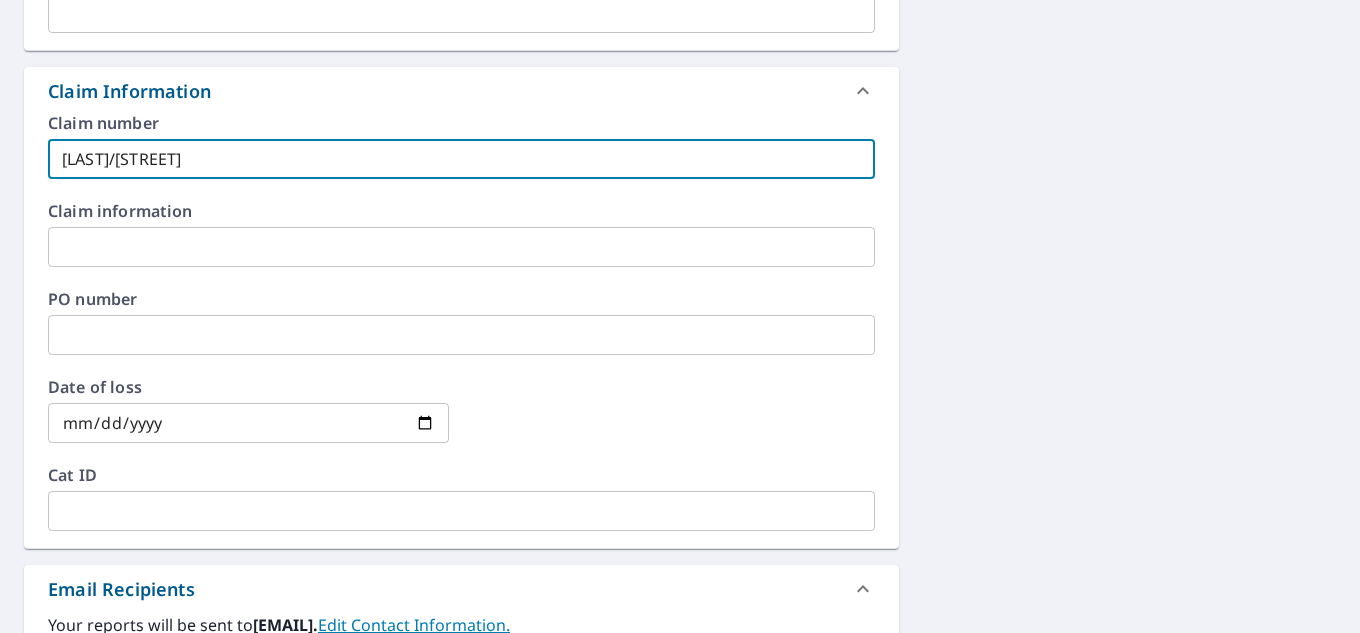 type on "[LAST]/[STREET]" 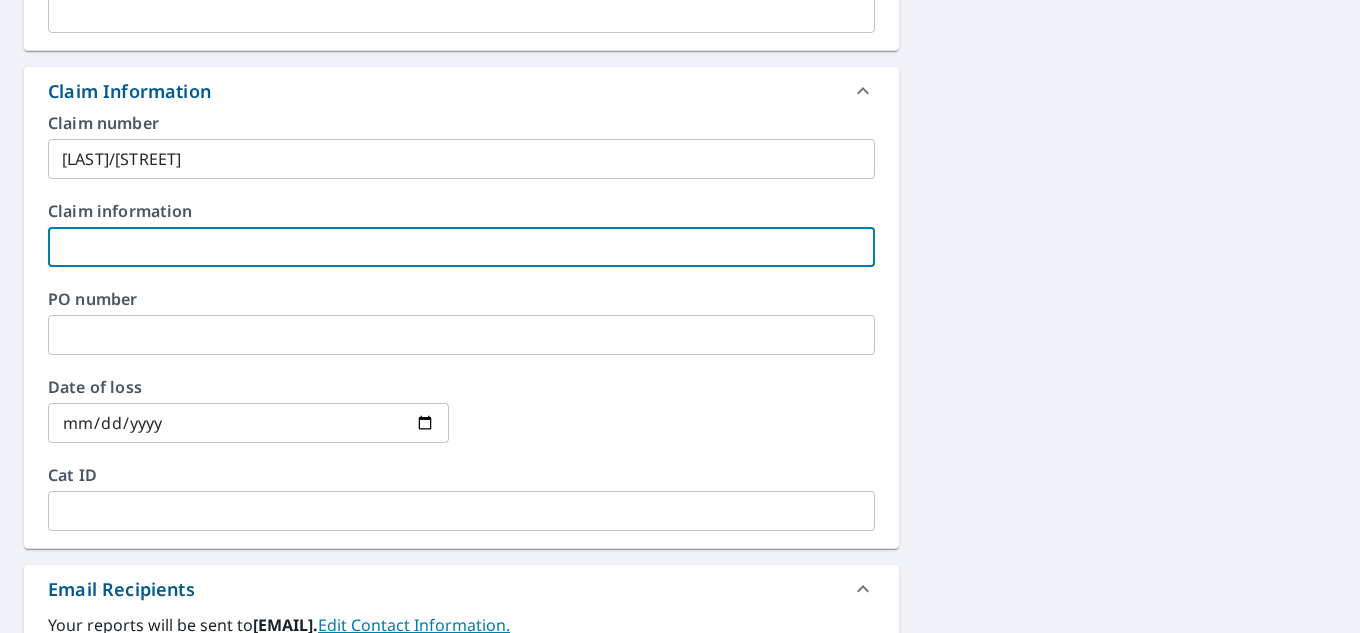 paste on "[LAST]/[STREET]" 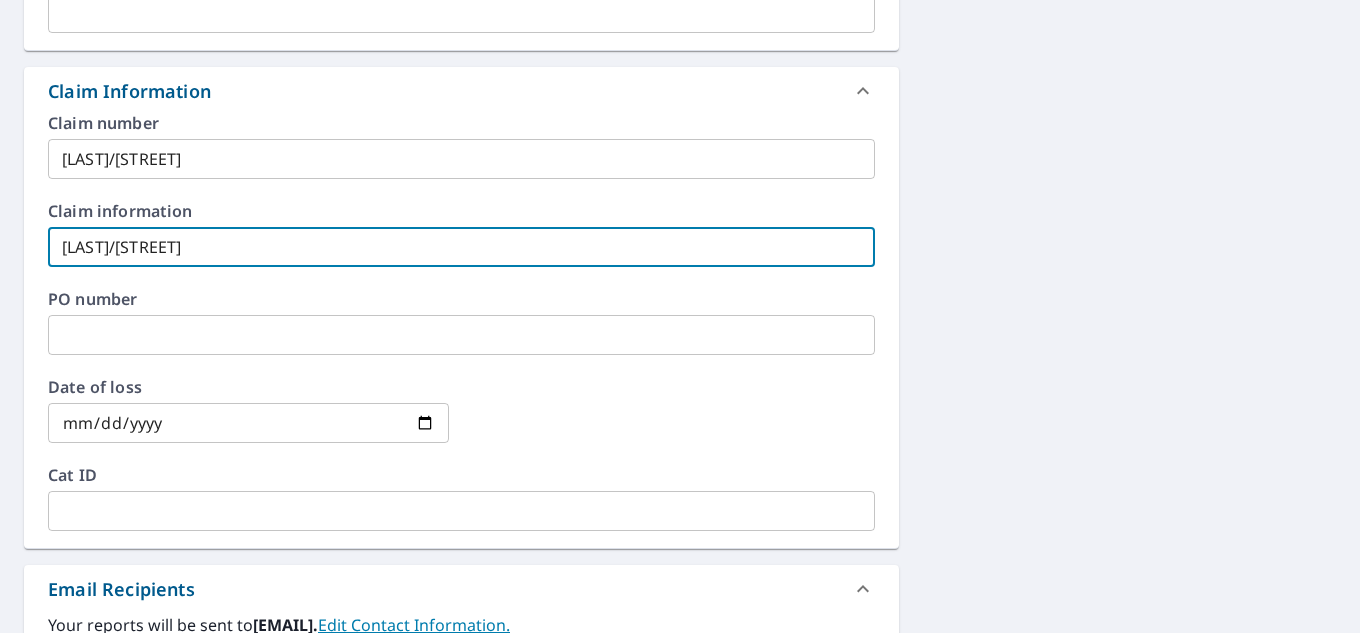 type on "[LAST]/[STREET]" 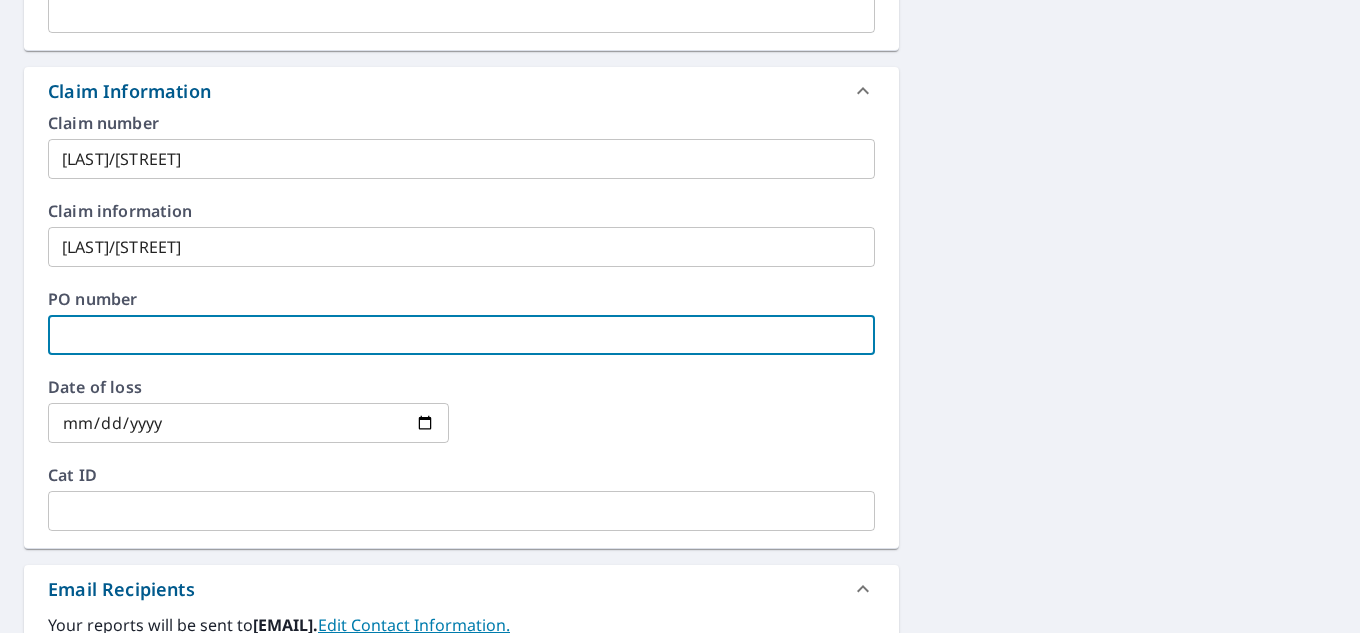 paste on "[LAST]/[STREET]" 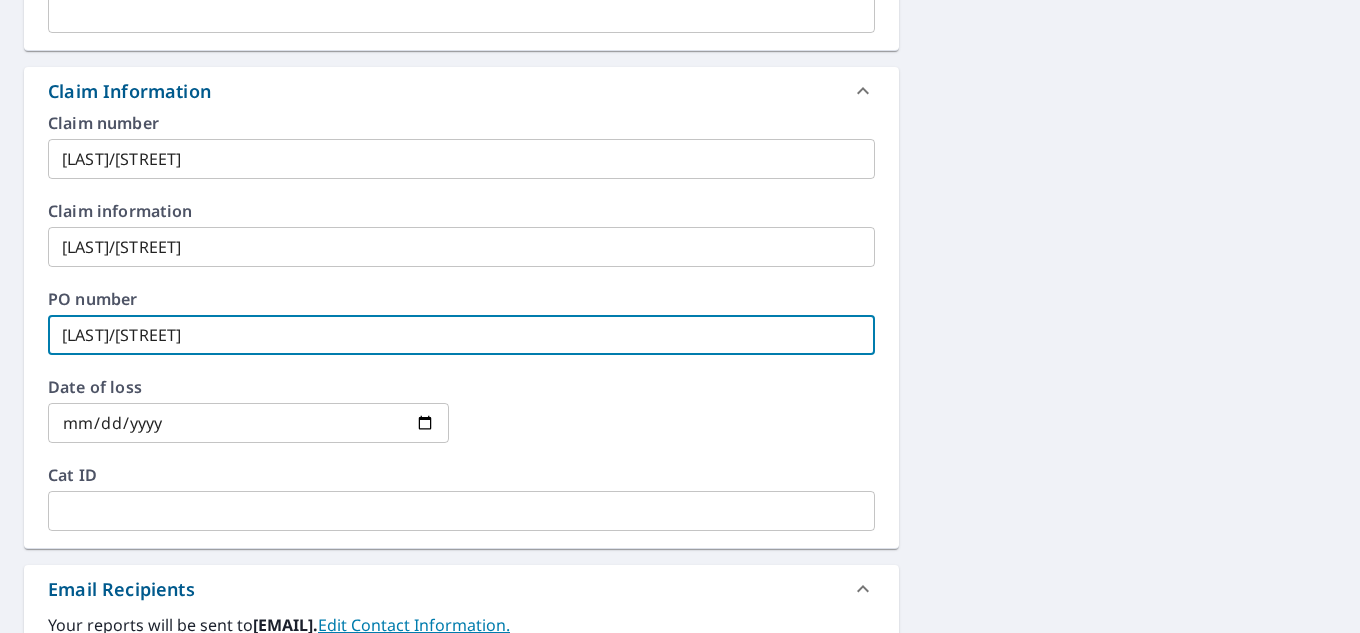 type on "[LAST]/[STREET]" 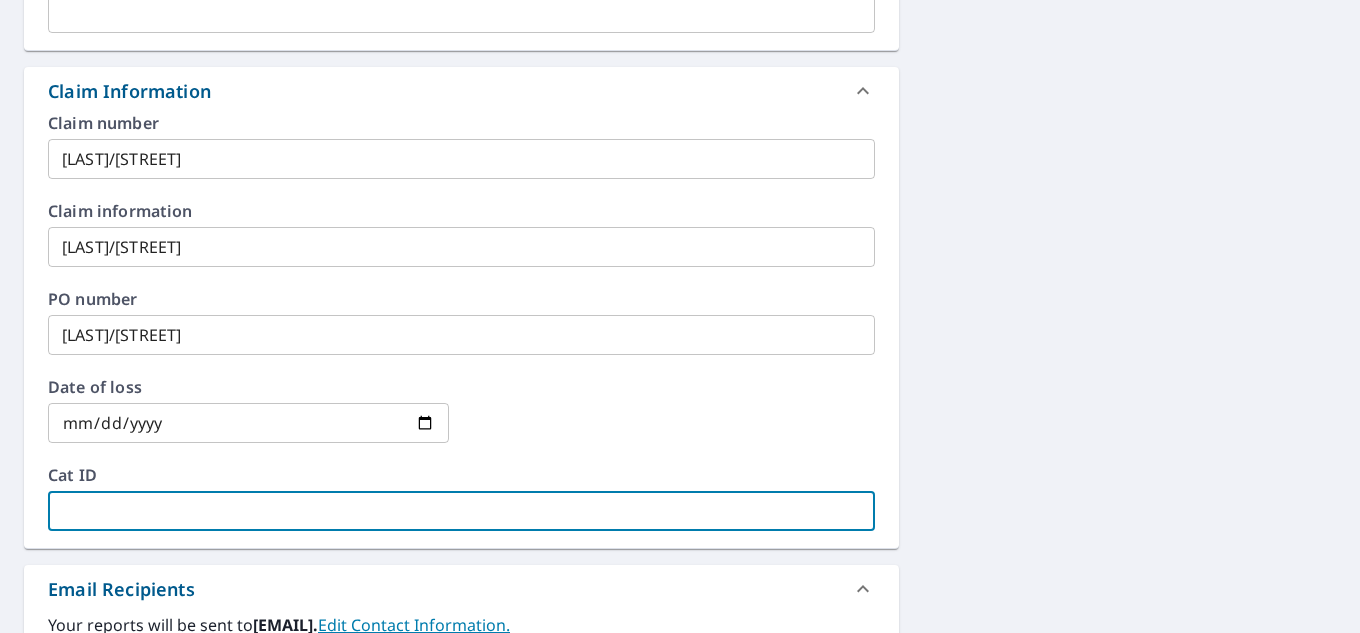 paste on "[LAST]/[STREET]" 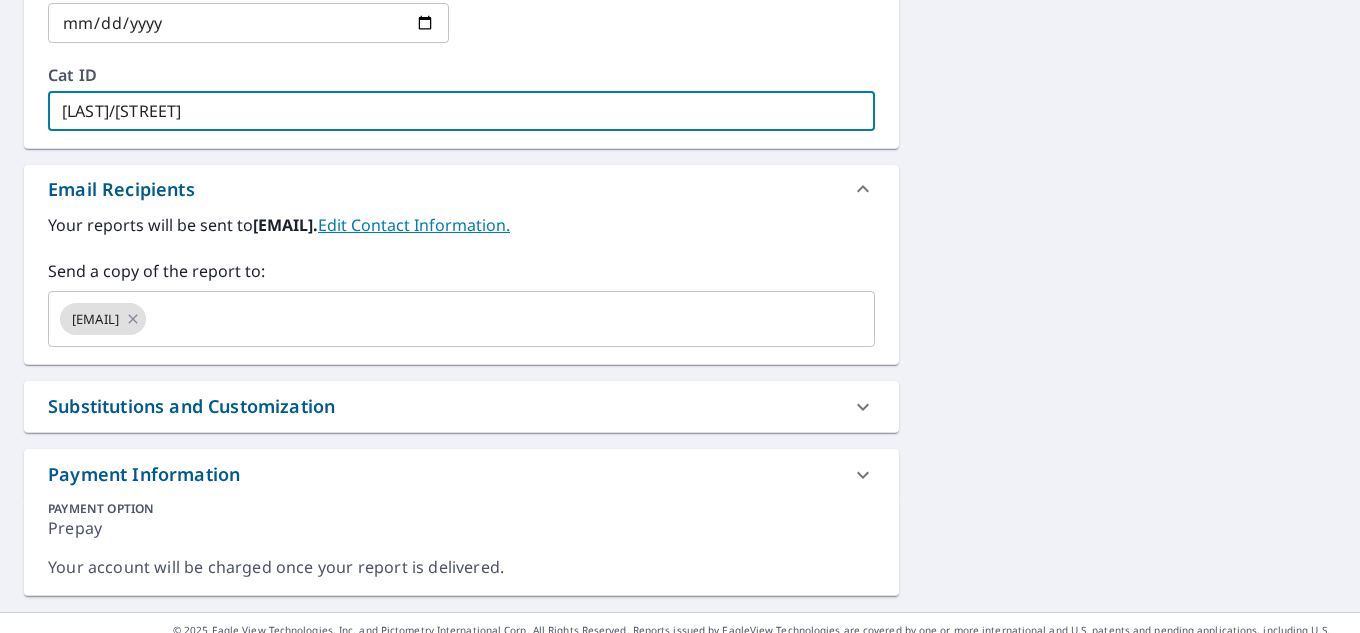 scroll, scrollTop: 1089, scrollLeft: 0, axis: vertical 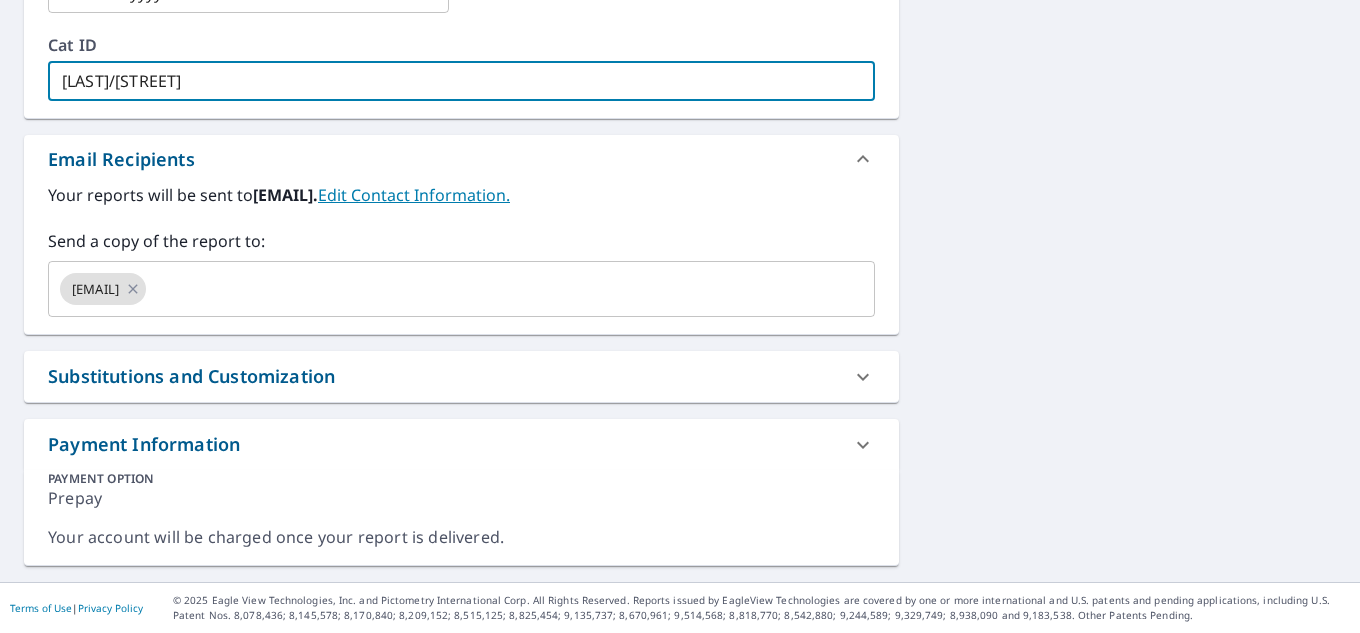 type on "[LAST]/[STREET]" 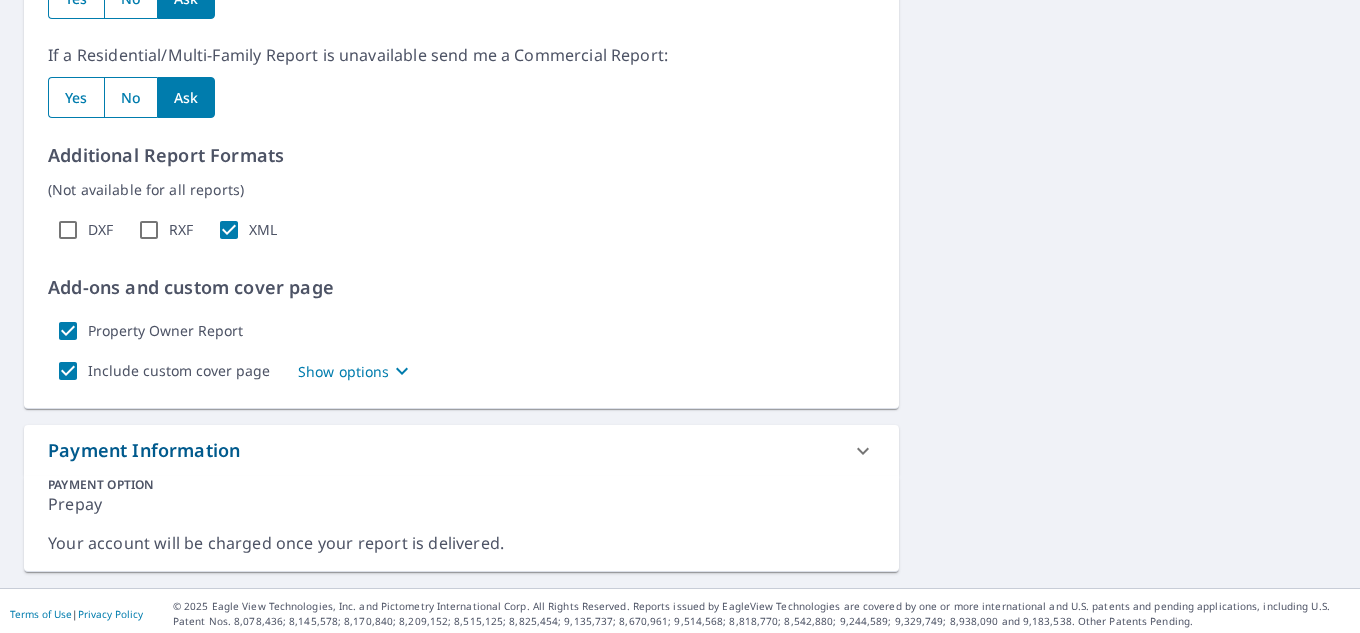 scroll, scrollTop: 1700, scrollLeft: 0, axis: vertical 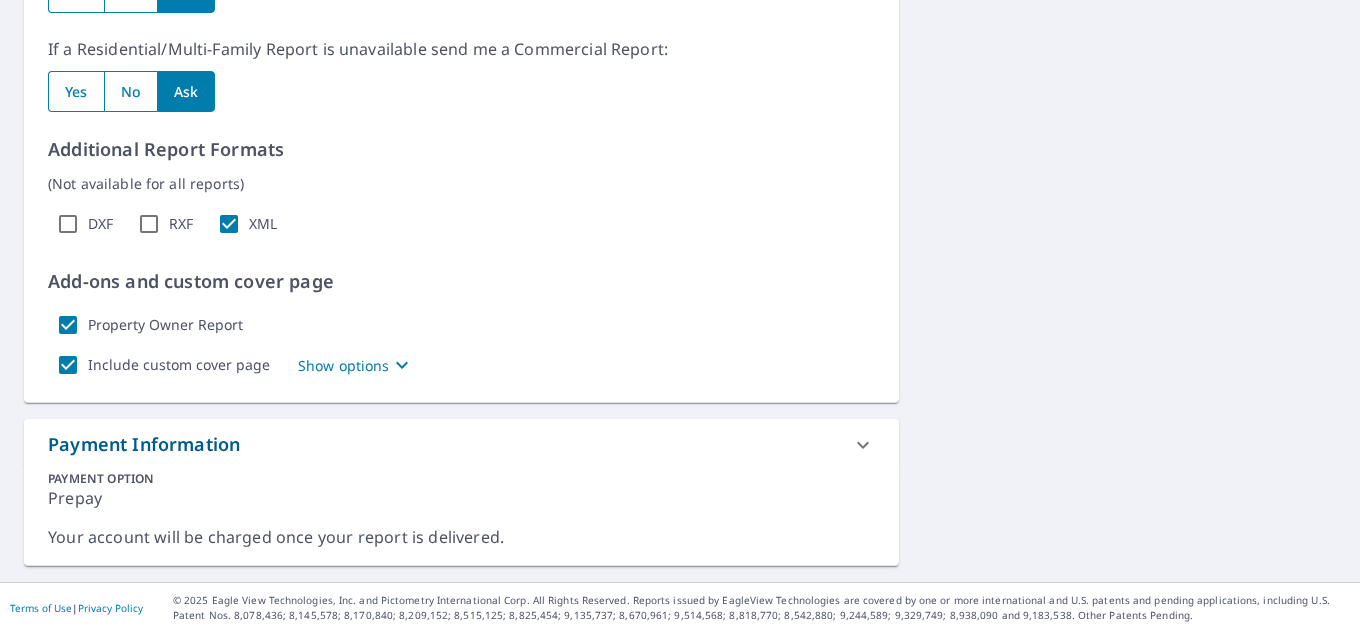 click on "Property Owner Report" at bounding box center (68, 325) 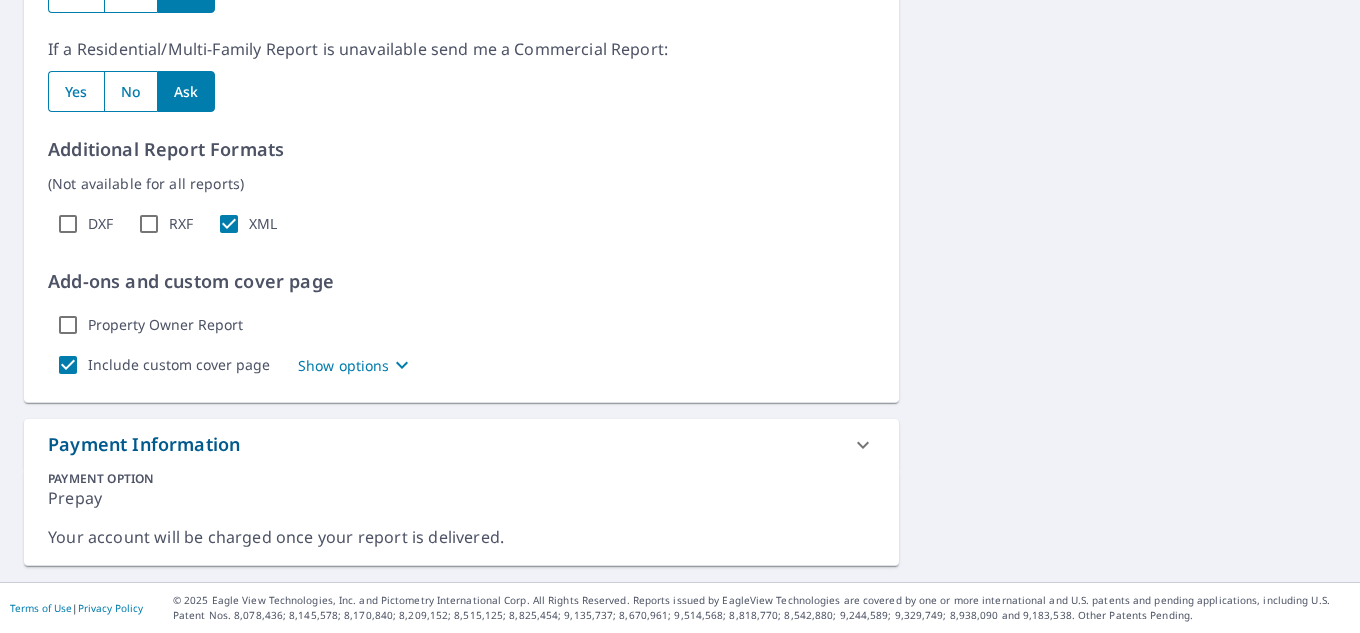 click on "Include custom cover page" at bounding box center [68, 365] 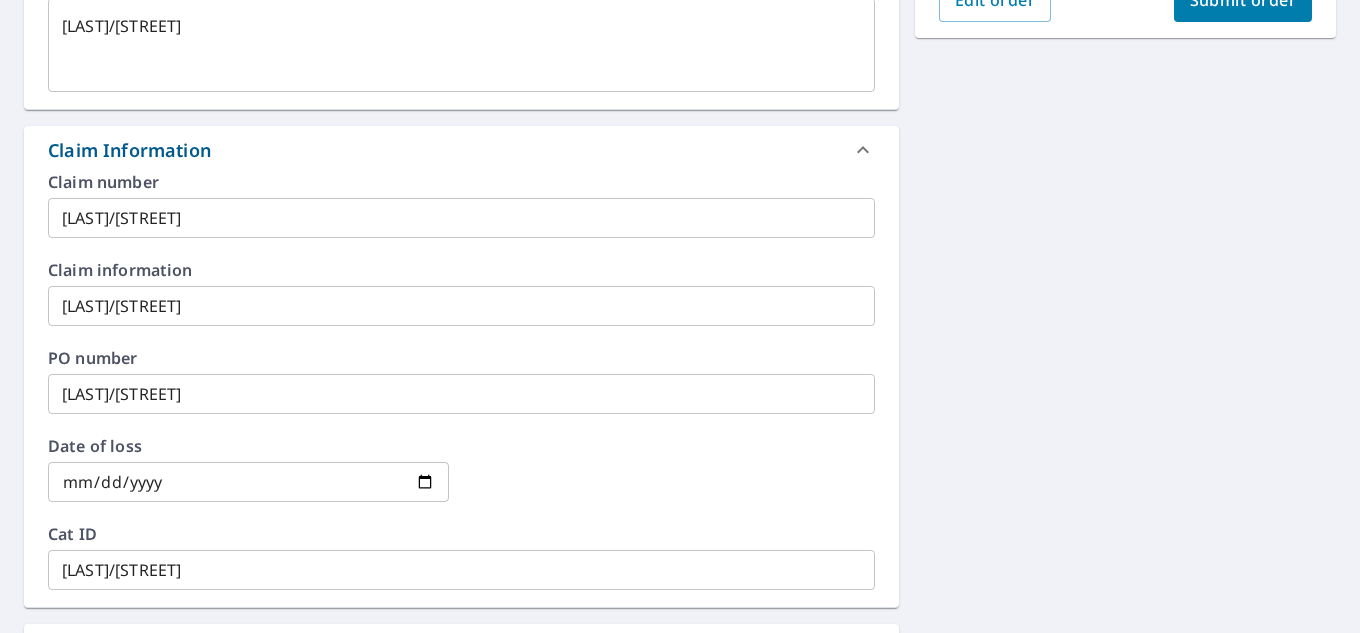 scroll, scrollTop: 200, scrollLeft: 0, axis: vertical 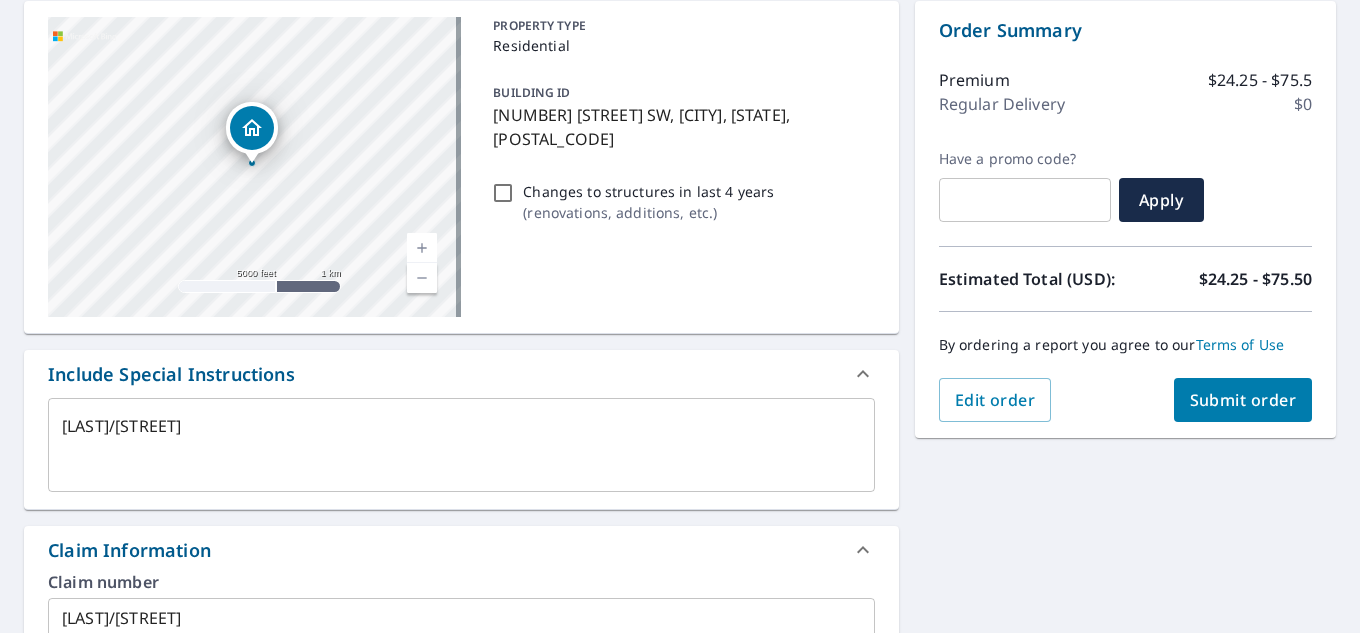 click on "Submit order" at bounding box center [1243, 400] 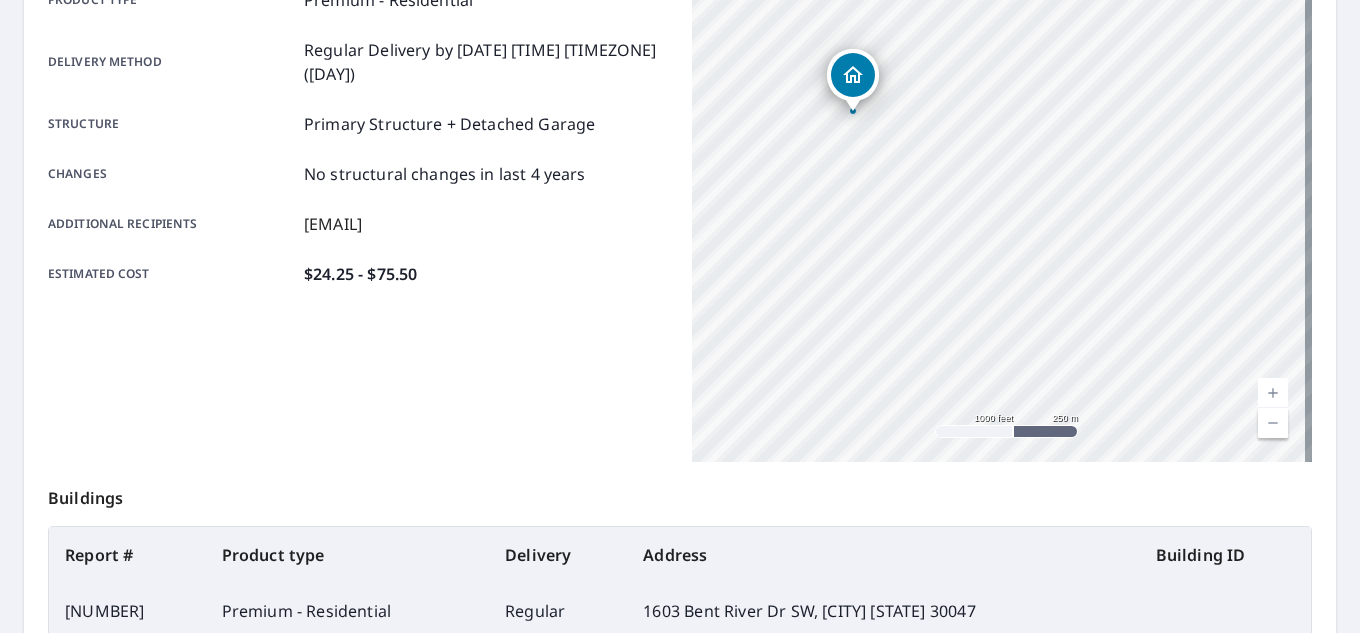 scroll, scrollTop: 544, scrollLeft: 0, axis: vertical 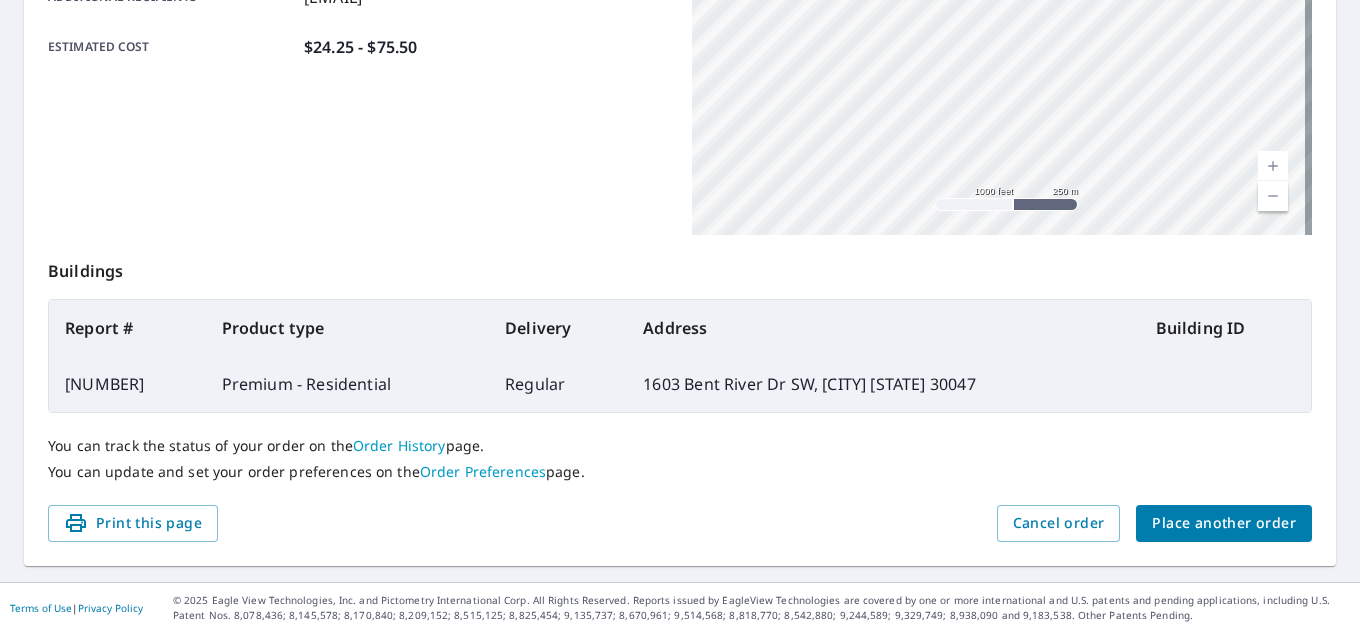 click on "Place another order" at bounding box center [1224, 523] 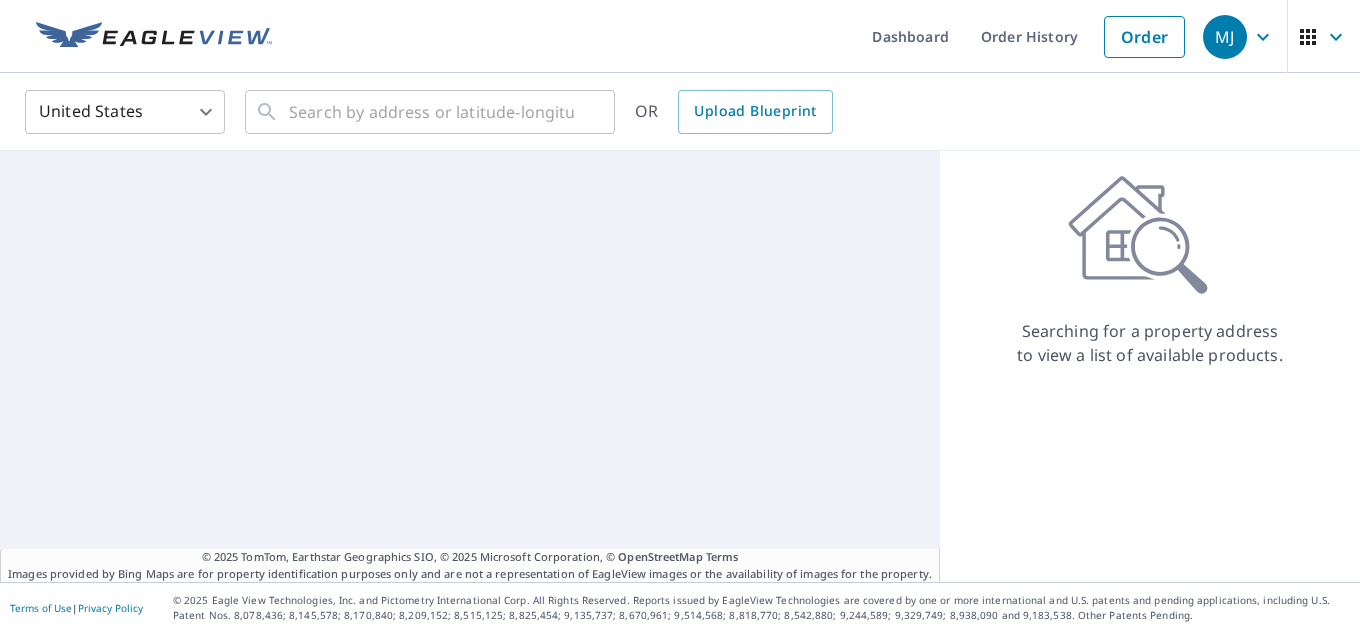 scroll, scrollTop: 0, scrollLeft: 0, axis: both 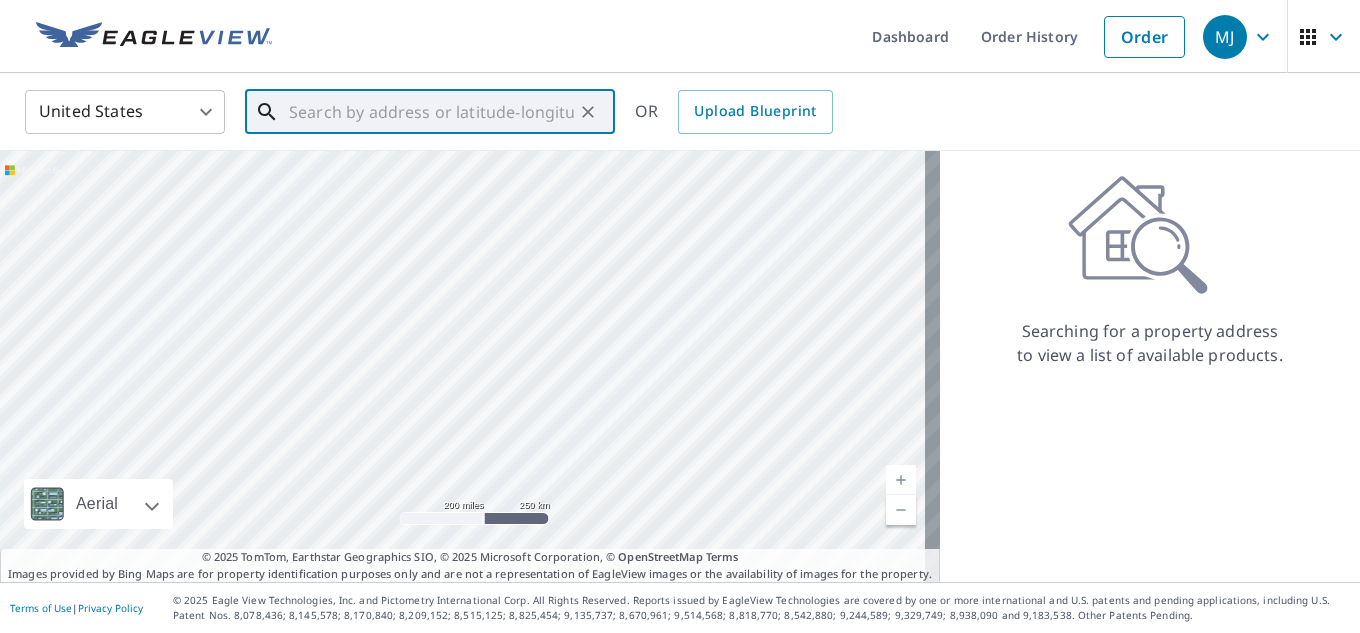 paste on "1547 [STREET] Chapel Road, [CITY], [STATE], [POSTAL_CODE]" 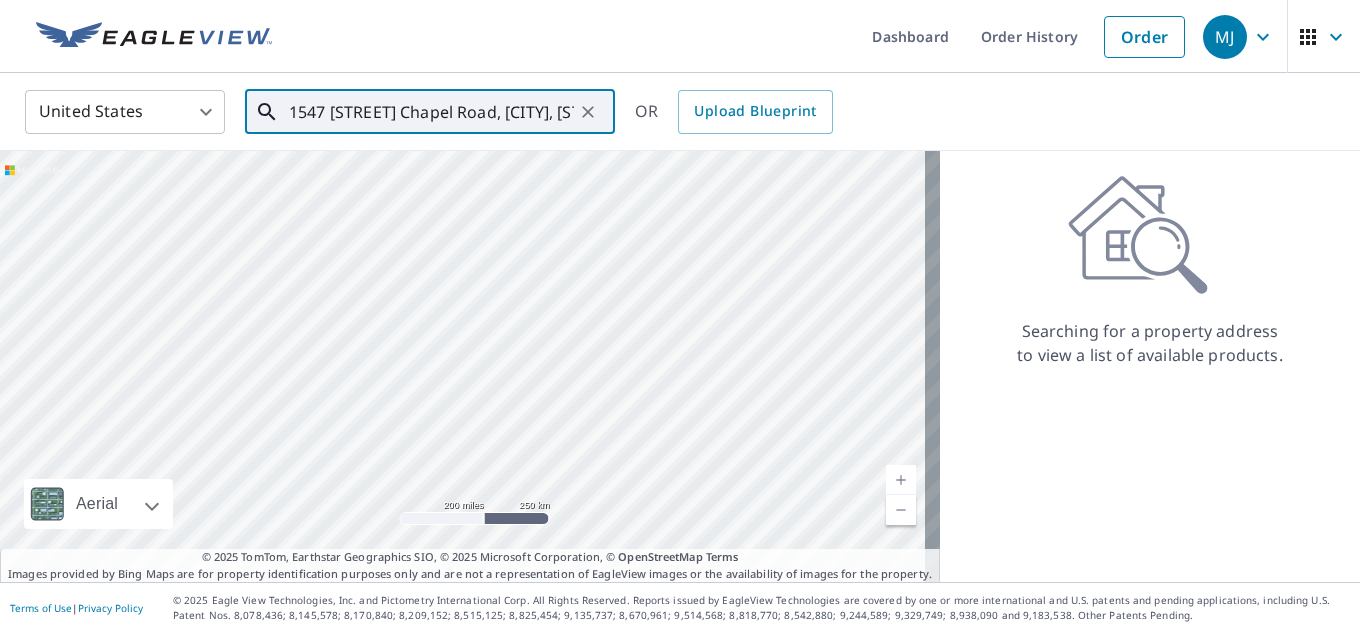 scroll, scrollTop: 0, scrollLeft: 88, axis: horizontal 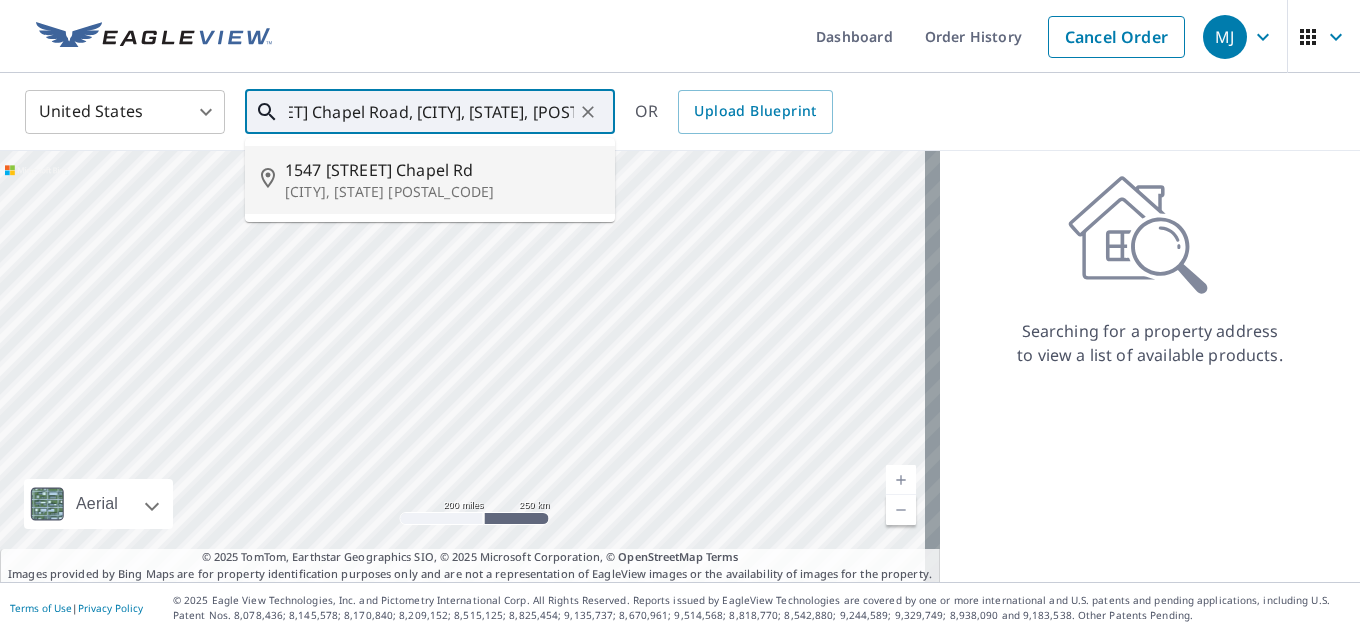 click on "1547 [STREET] Chapel Rd" at bounding box center [442, 170] 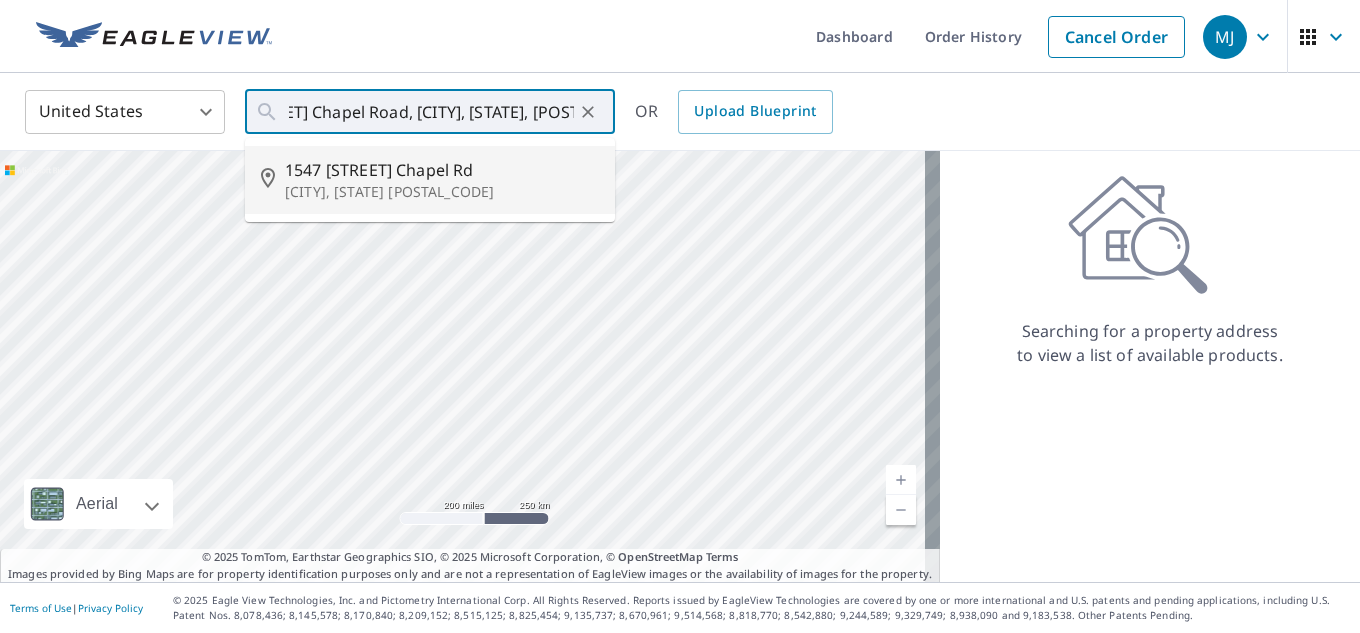 type on "1547 [STREET] Chapel Rd Dacula, [STATE] 30019" 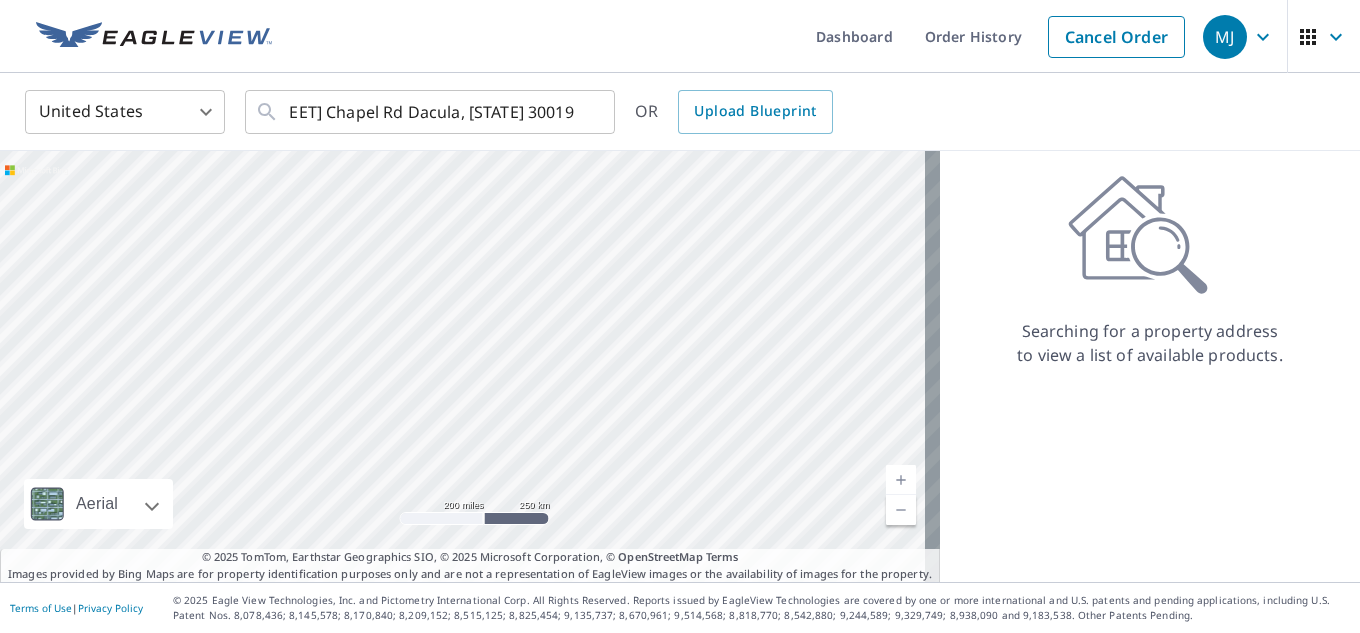 scroll, scrollTop: 0, scrollLeft: 0, axis: both 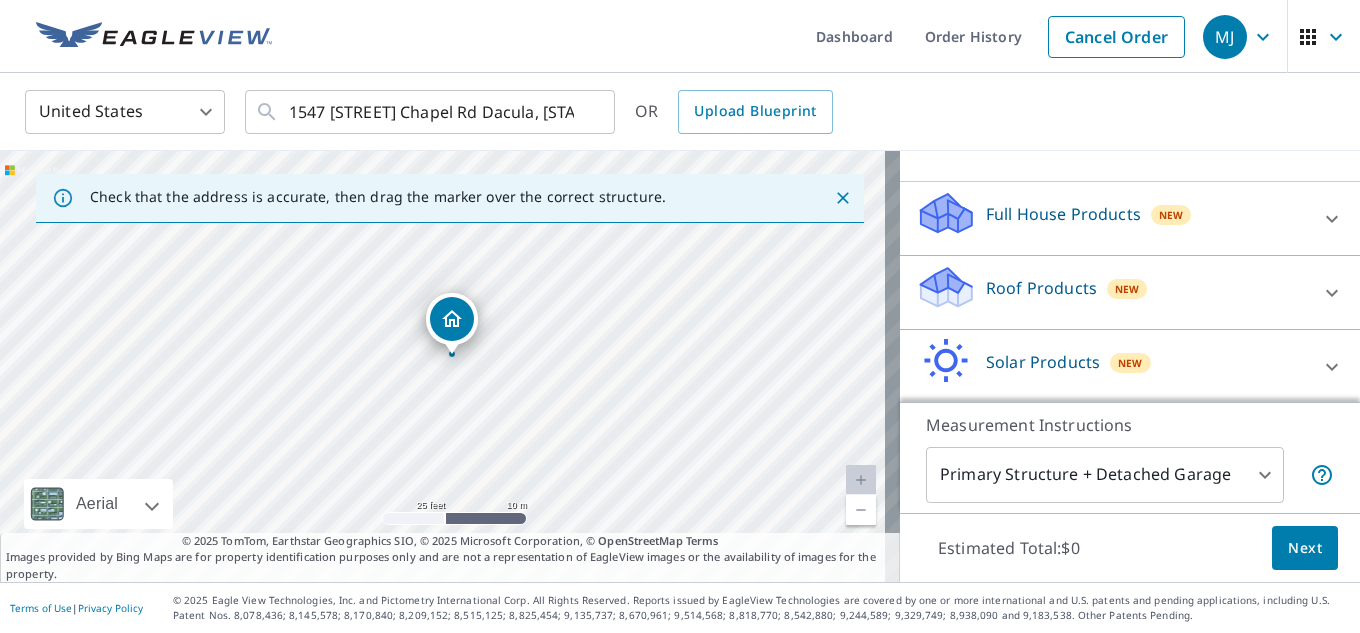 click on "Roof Products" at bounding box center [1041, 288] 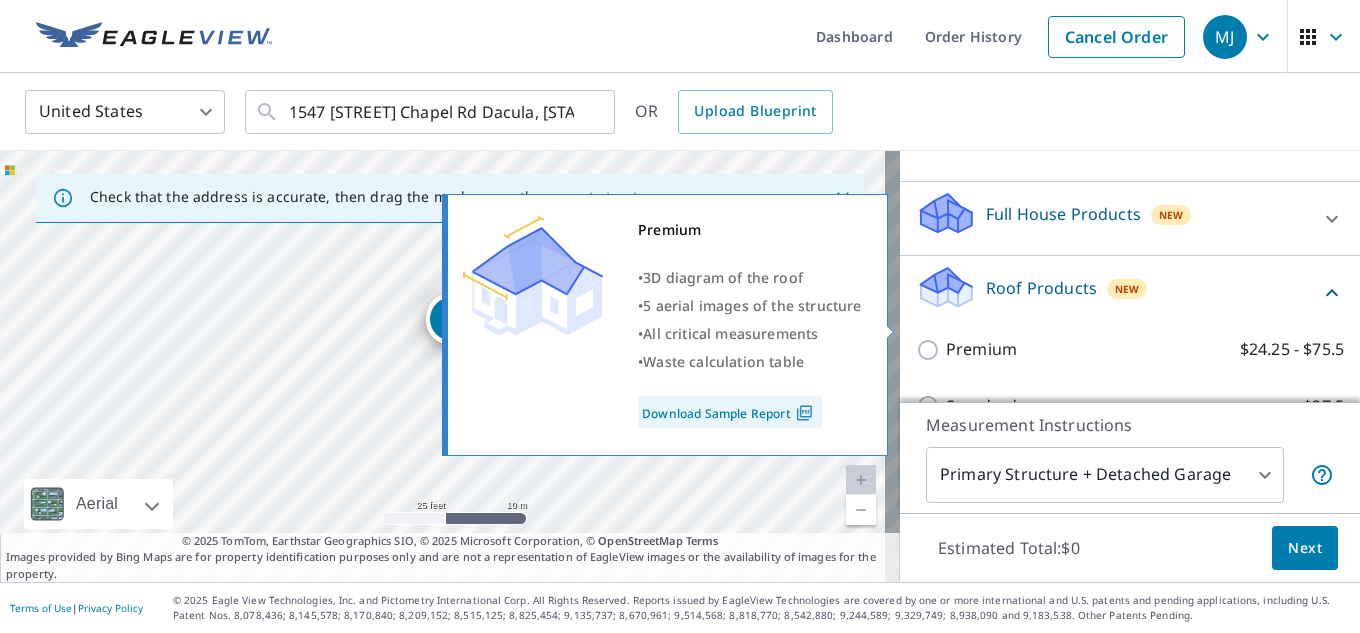 click on "Premium $24.25 - $75.5" at bounding box center (931, 350) 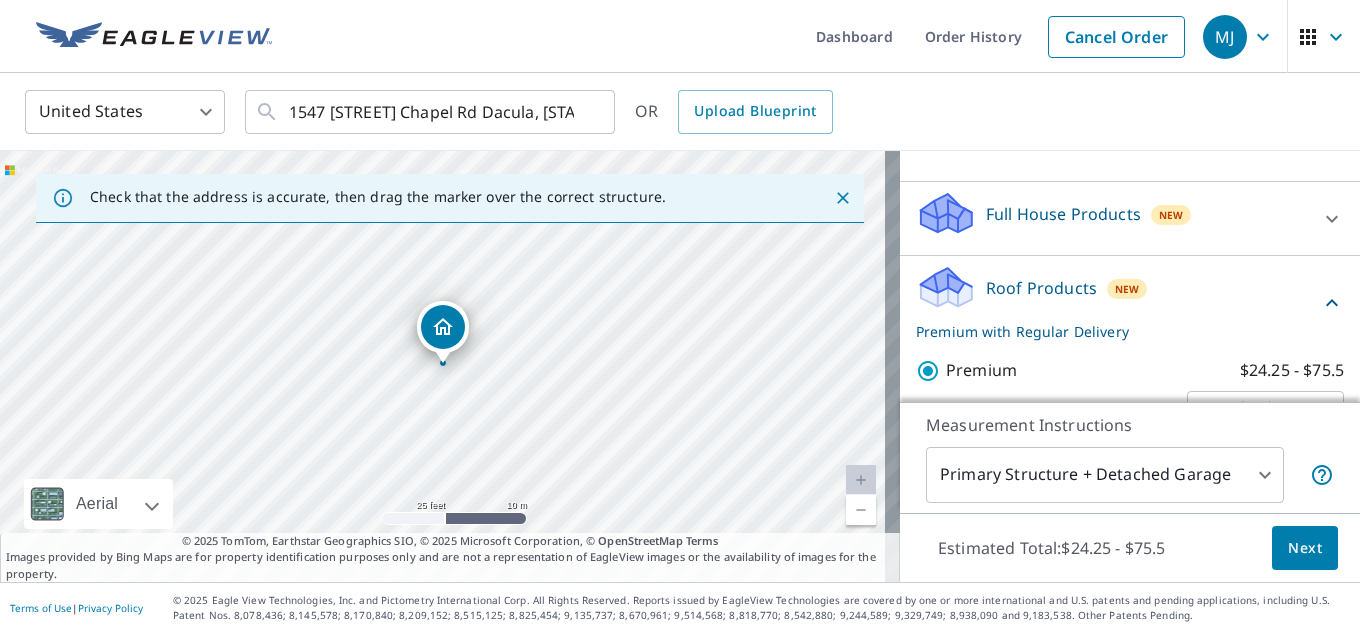 click on "Next" at bounding box center (1305, 548) 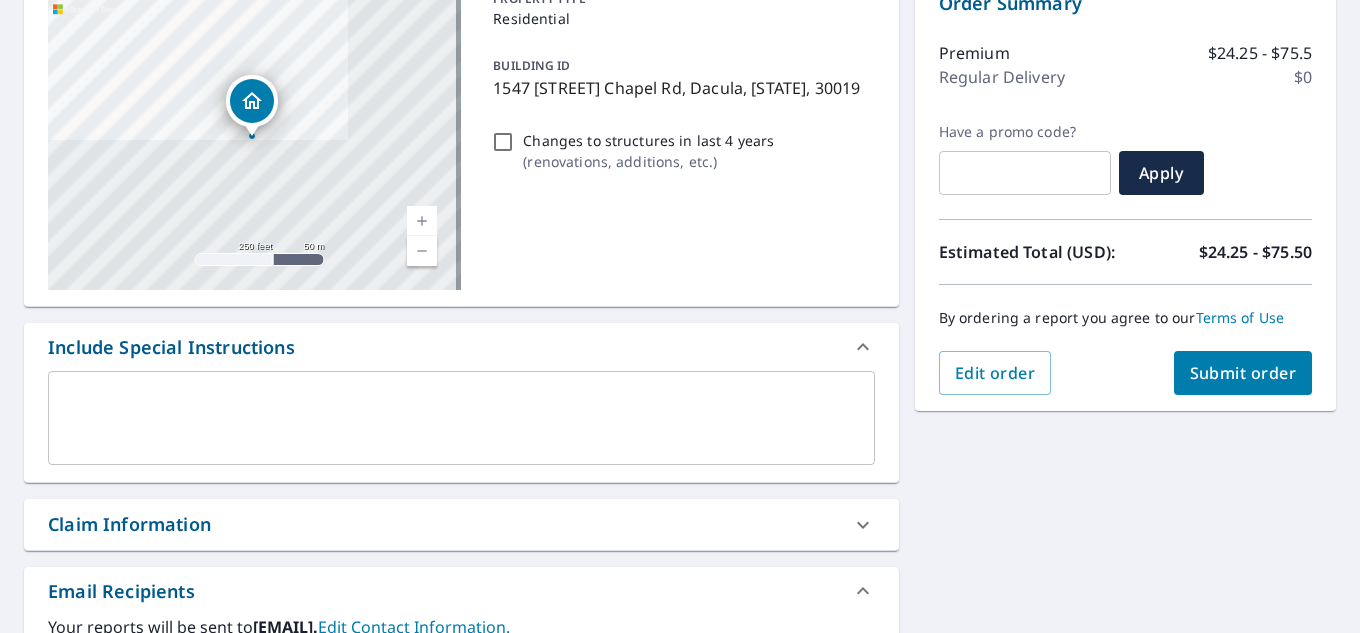 scroll, scrollTop: 400, scrollLeft: 0, axis: vertical 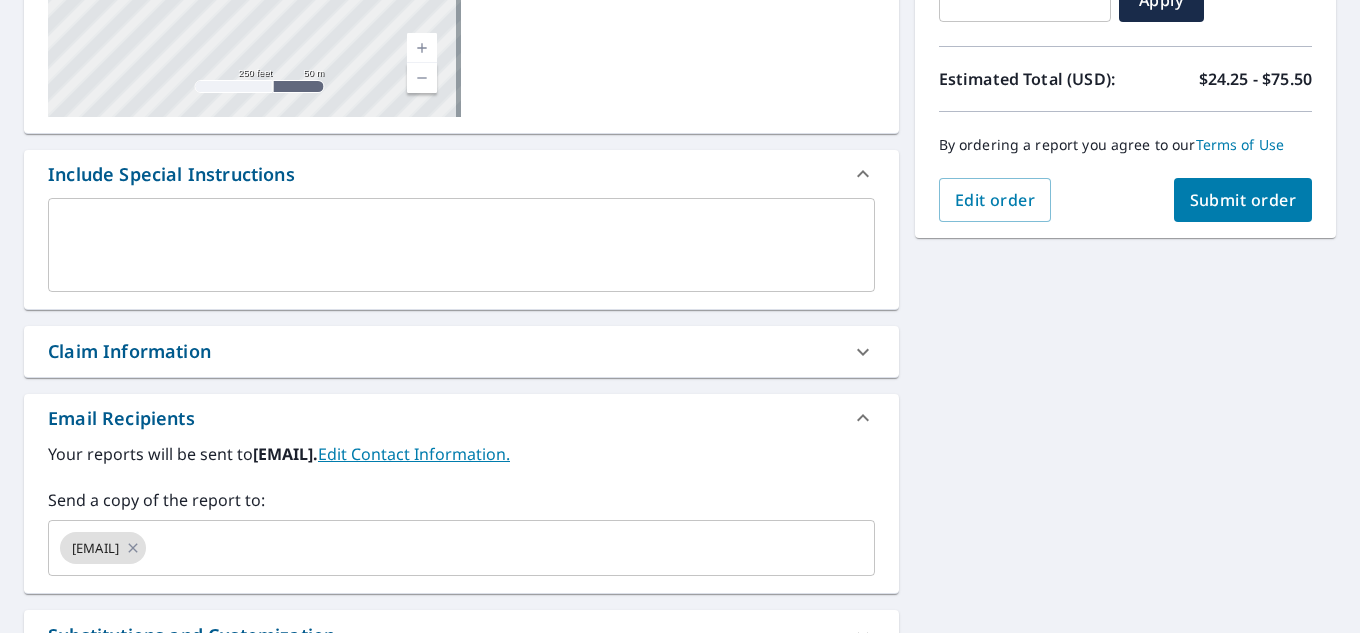 click on "x ​" at bounding box center [461, 245] 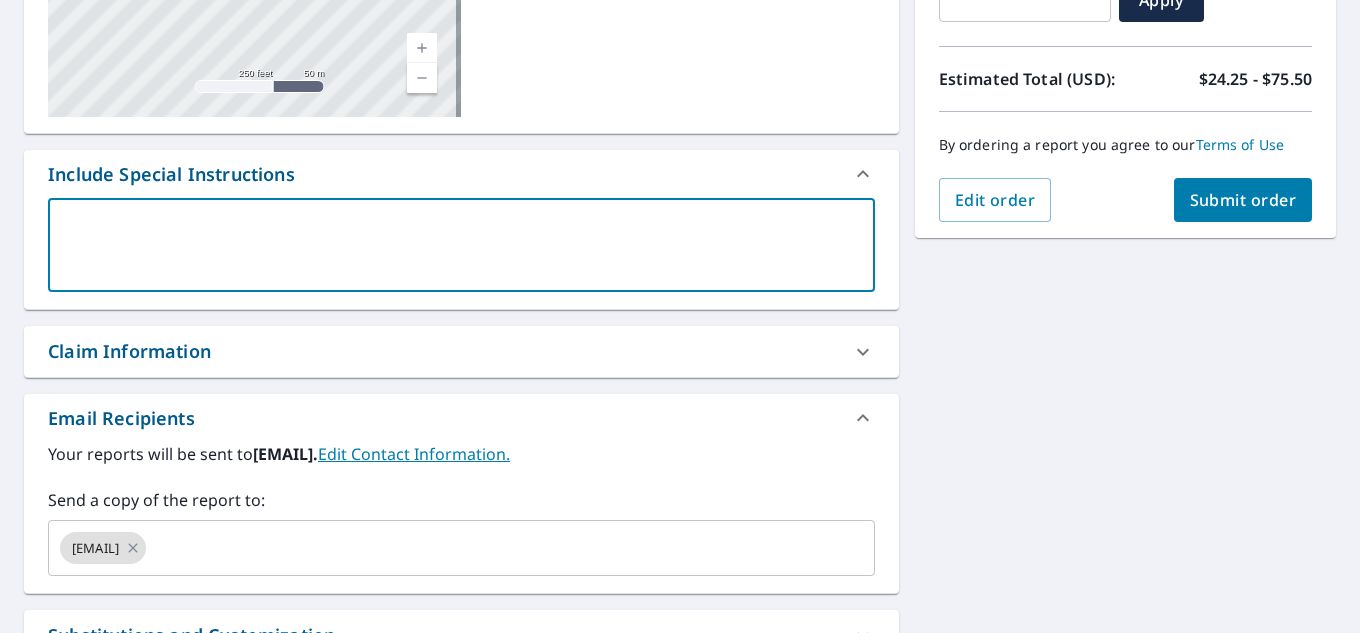 type on "S" 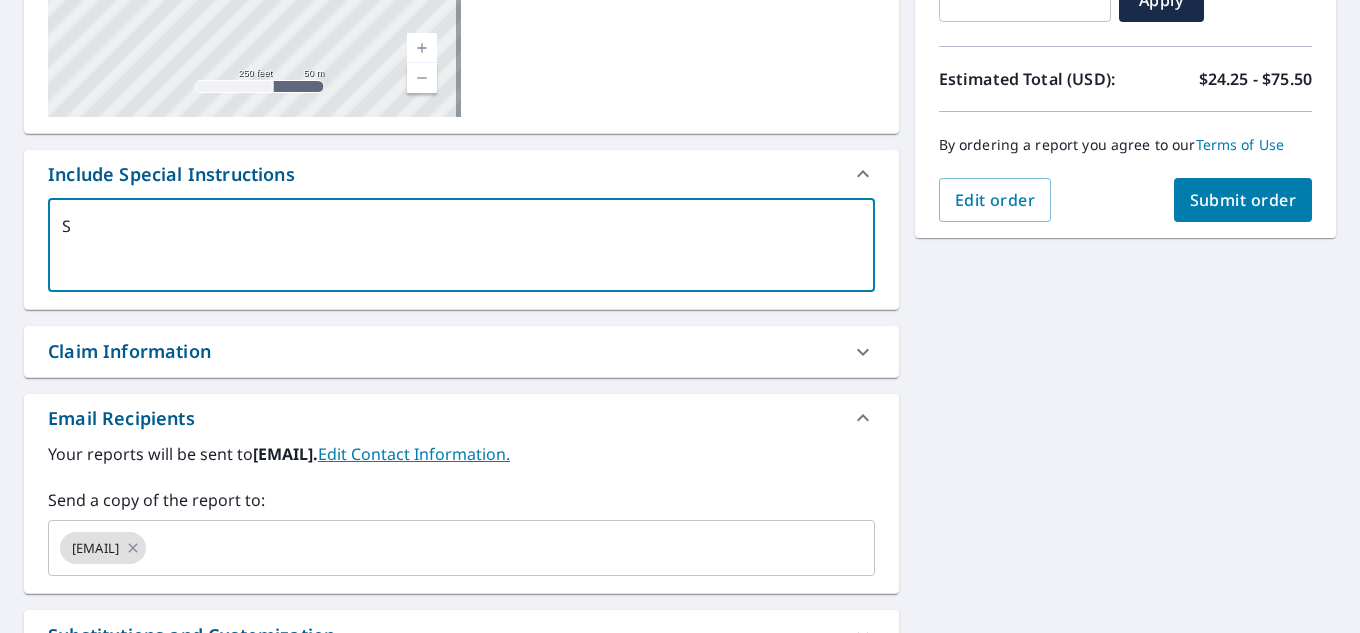 type on "Sm" 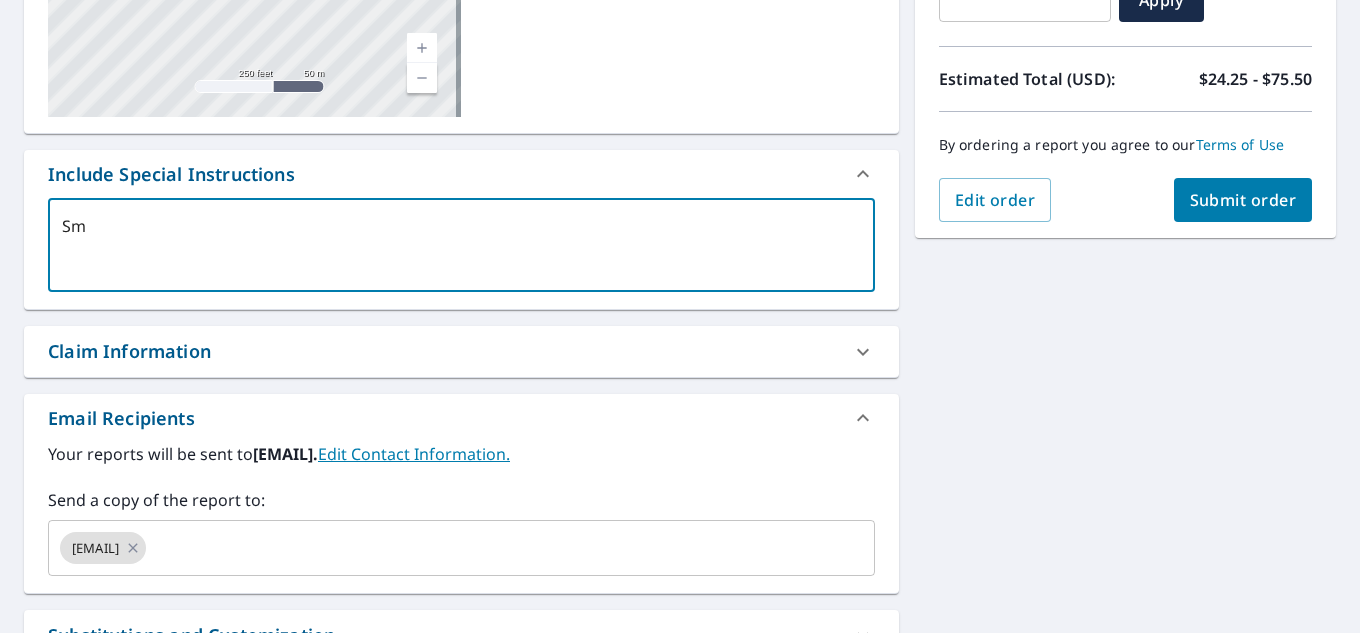 type on "Sme" 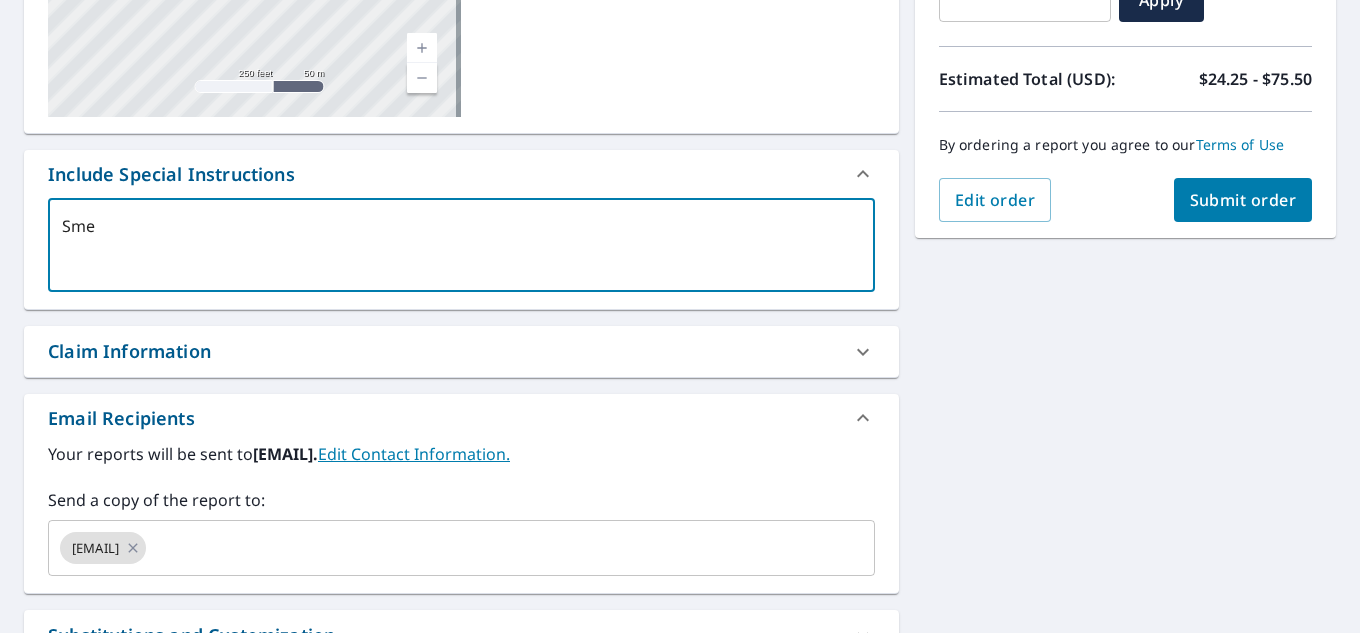 type on "Smea" 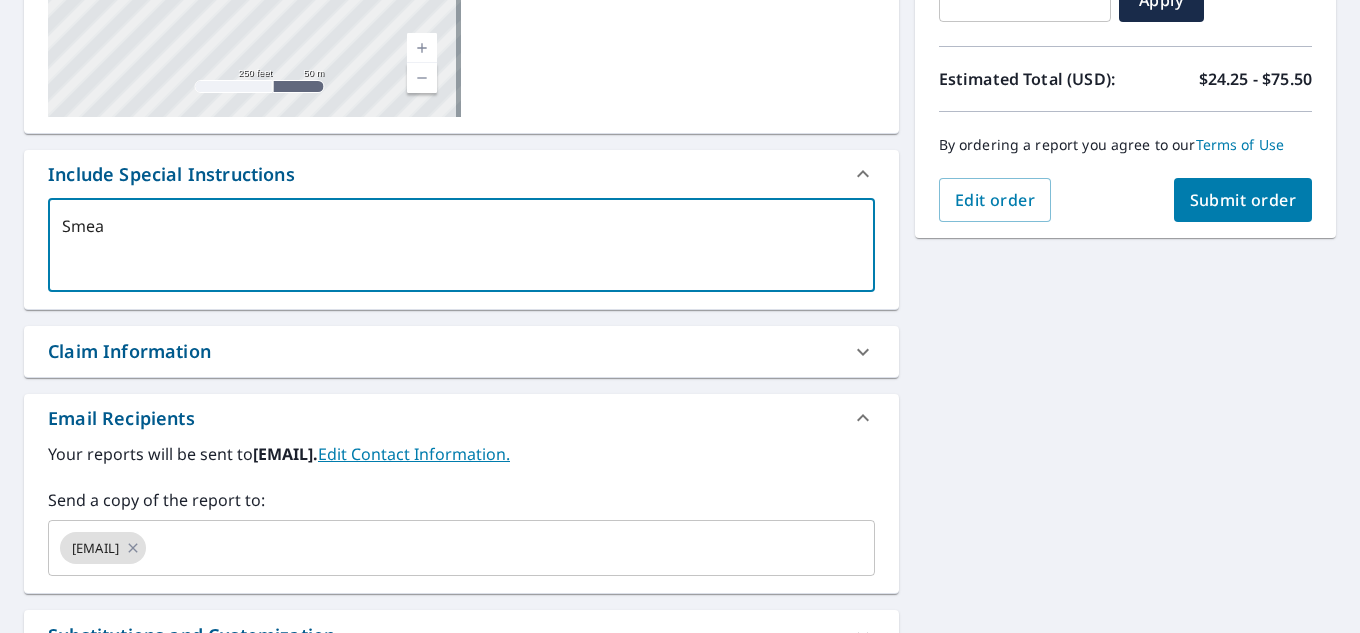 type on "Smeat" 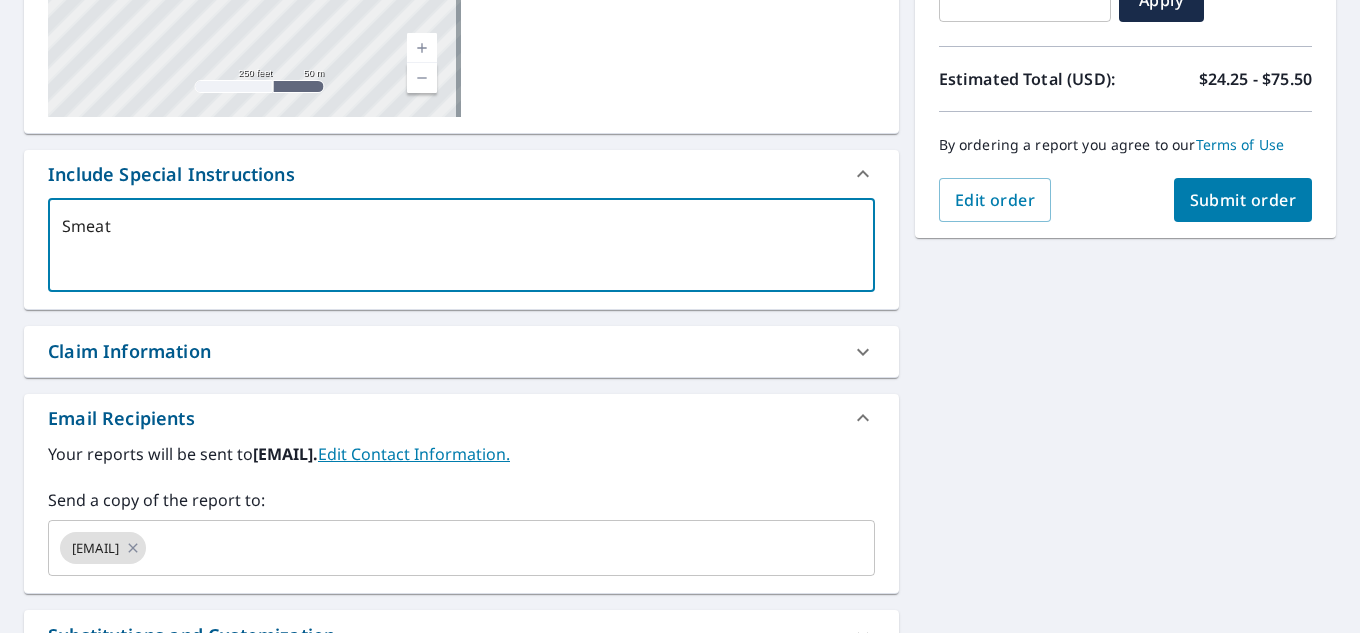 type on "Smeato" 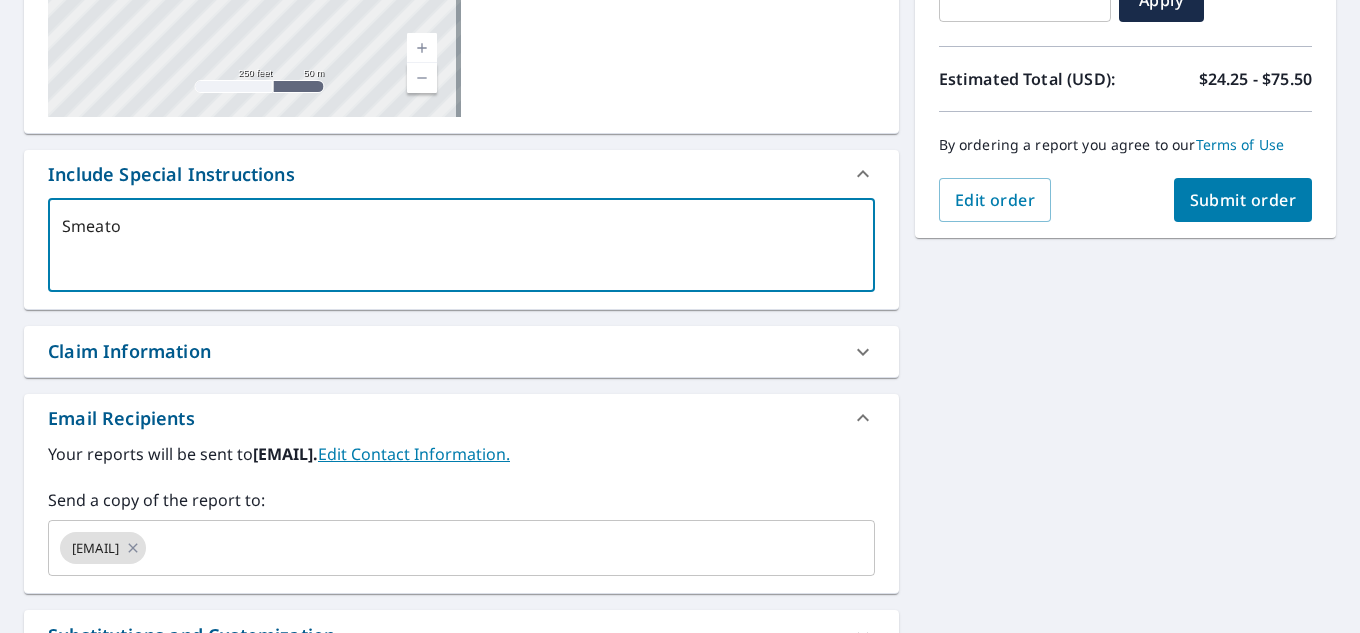 type on "[LAST]" 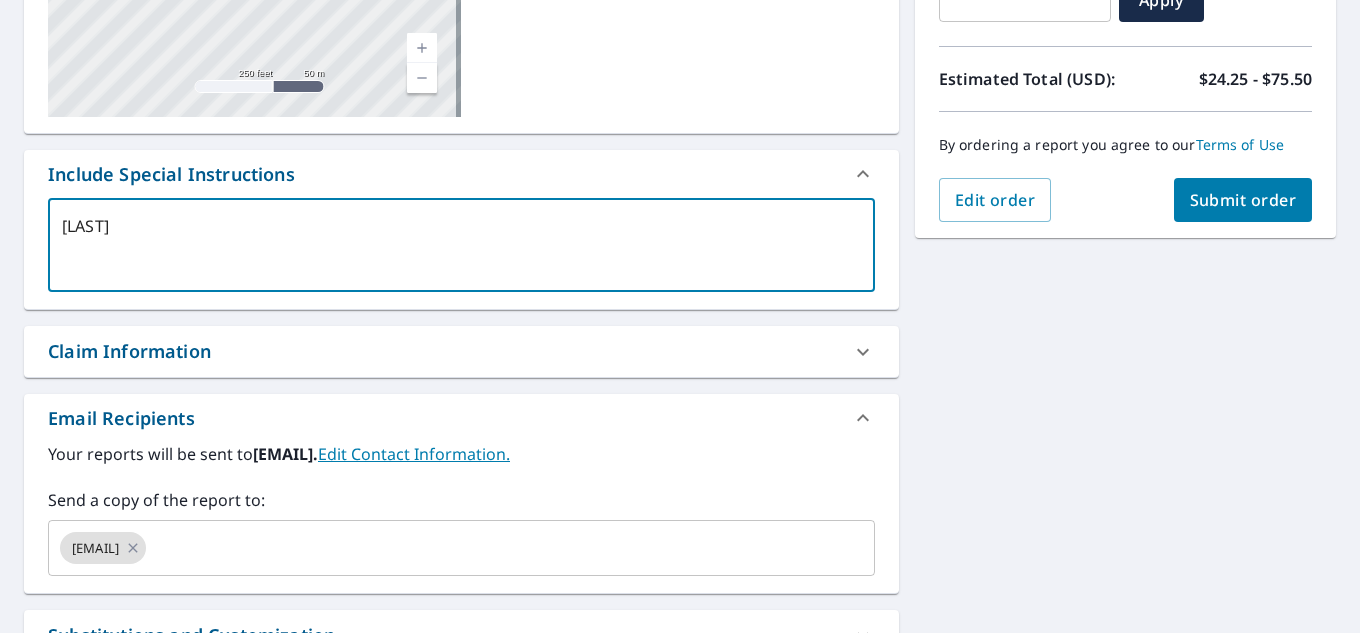 type on "[LAST]/" 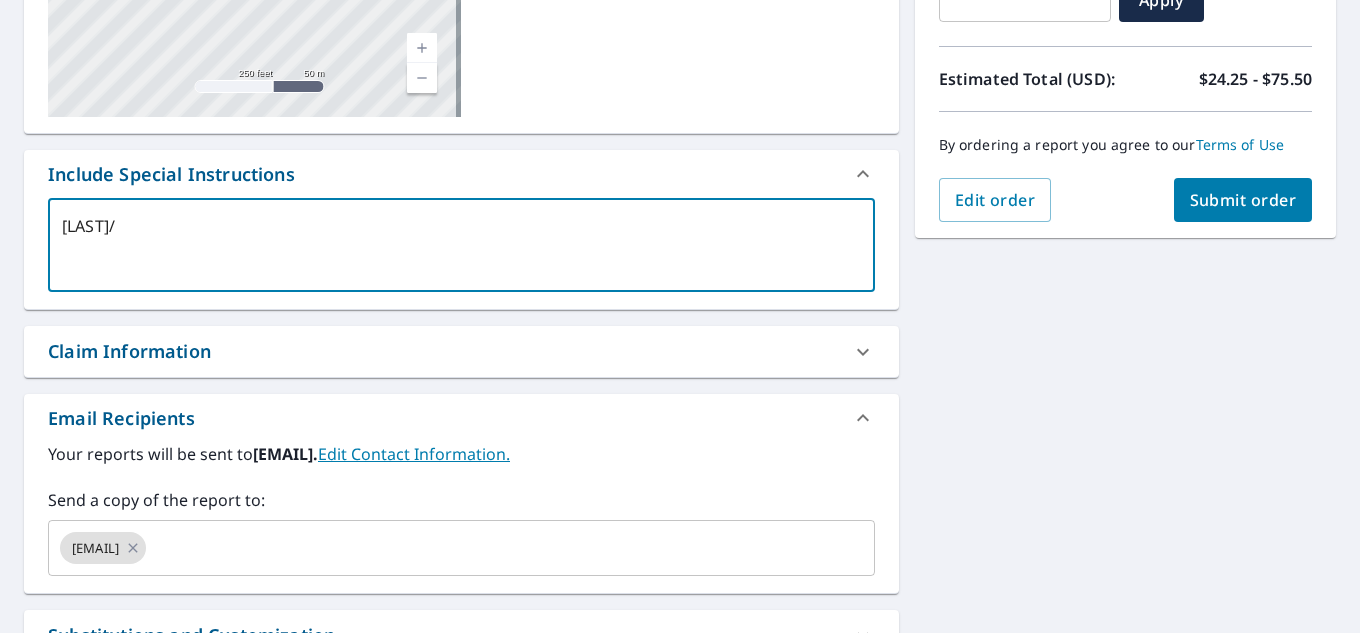 type on "[LAST]/[INITIAL]" 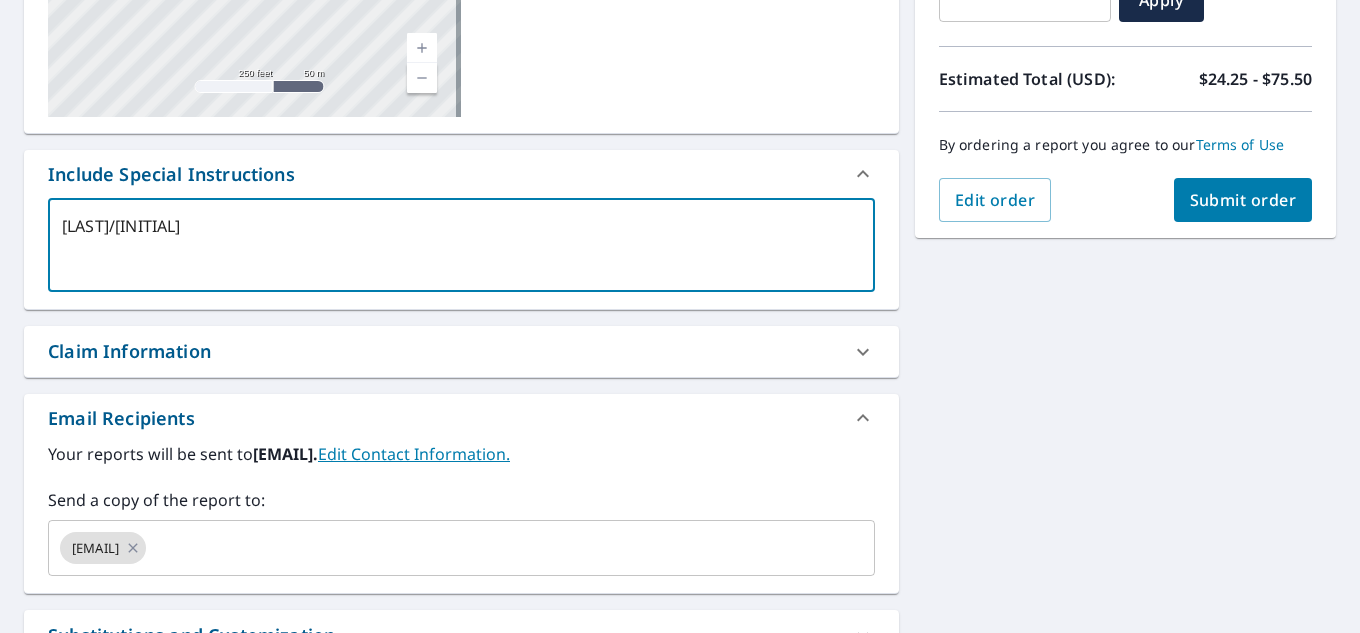 type on "[LAST]/[FIRST]" 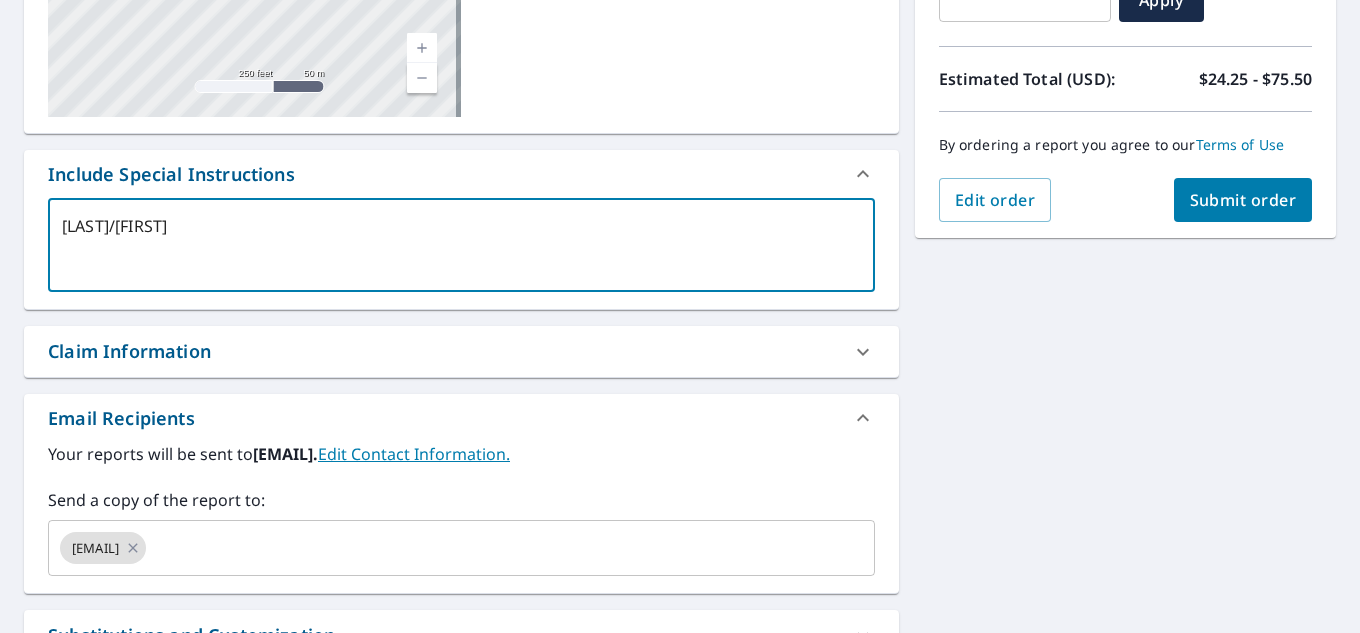 type on "[LAST]/[FIRST]" 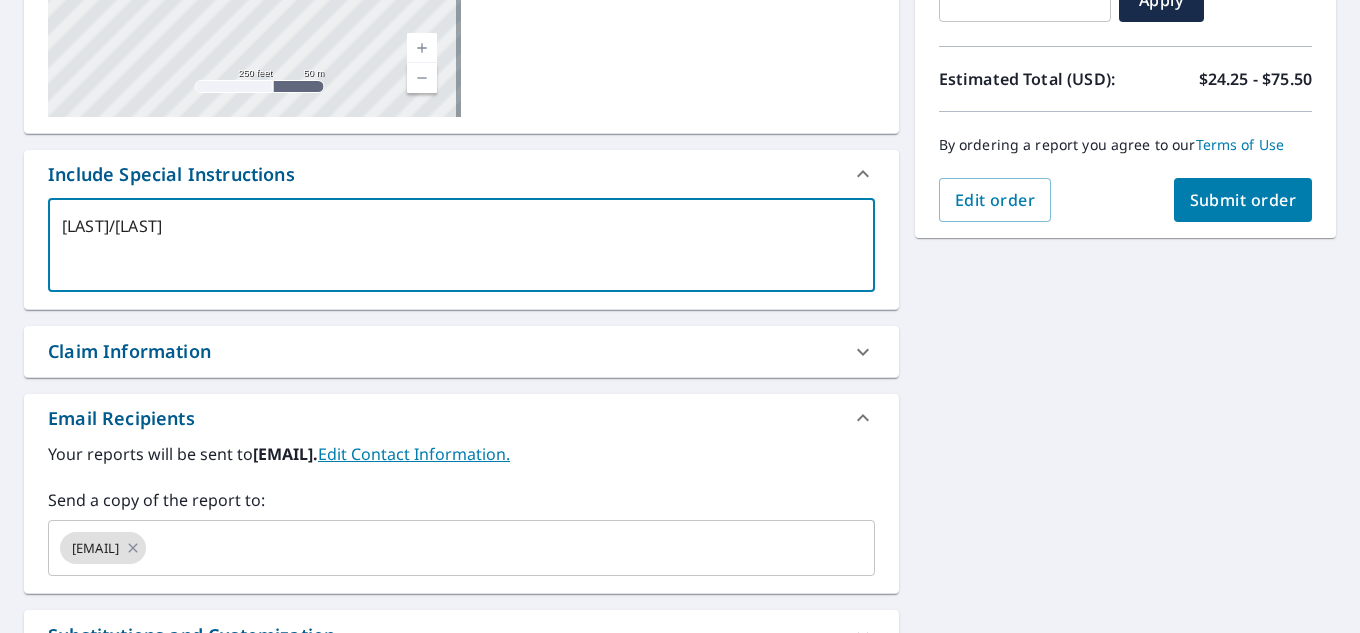 drag, startPoint x: 137, startPoint y: 206, endPoint x: 0, endPoint y: 199, distance: 137.17871 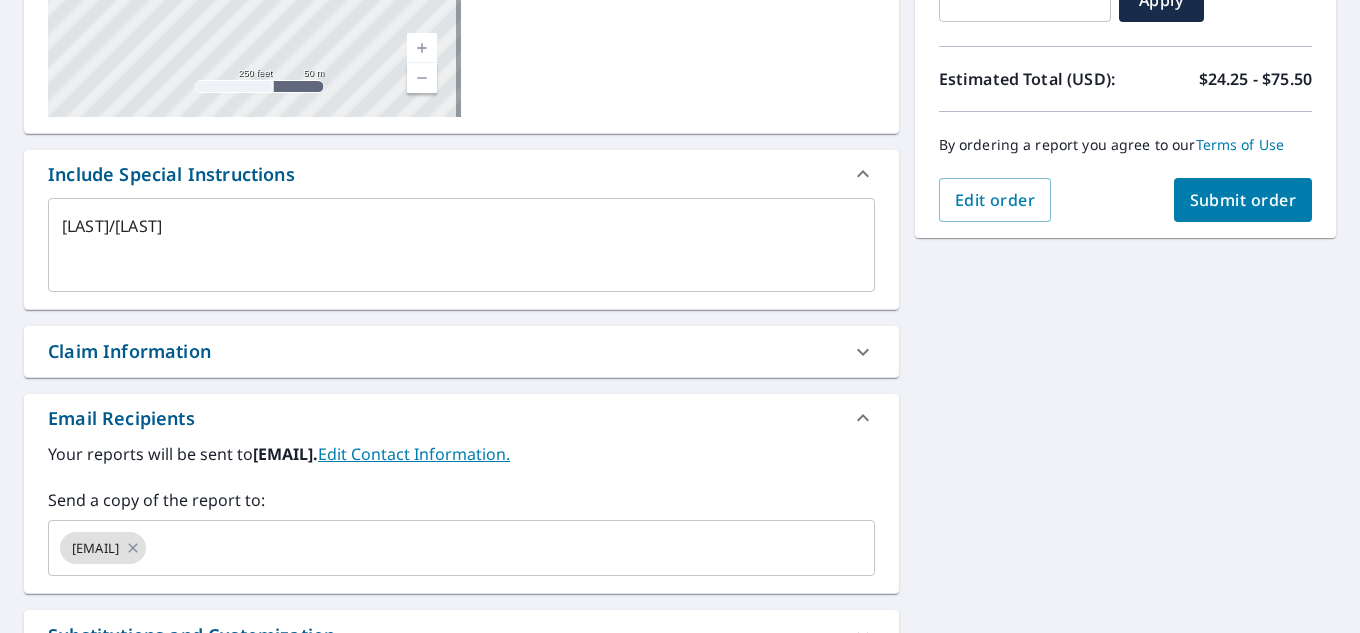 click on "Claim Information" at bounding box center [129, 351] 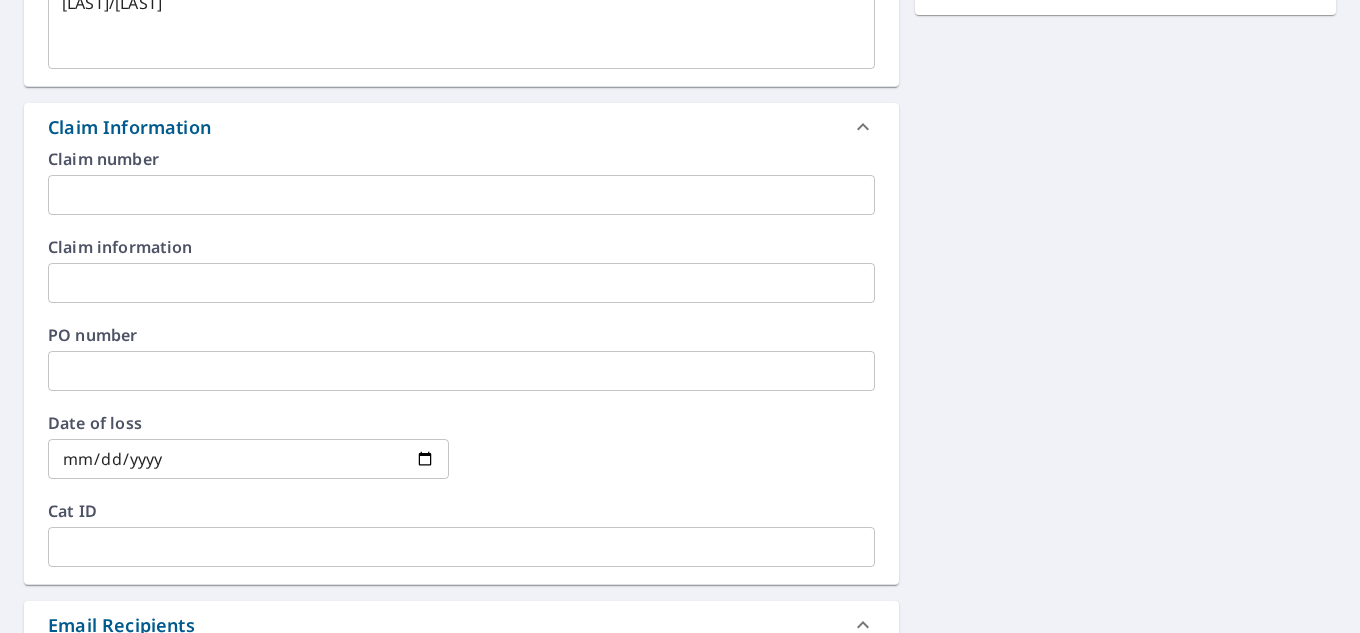 scroll, scrollTop: 700, scrollLeft: 0, axis: vertical 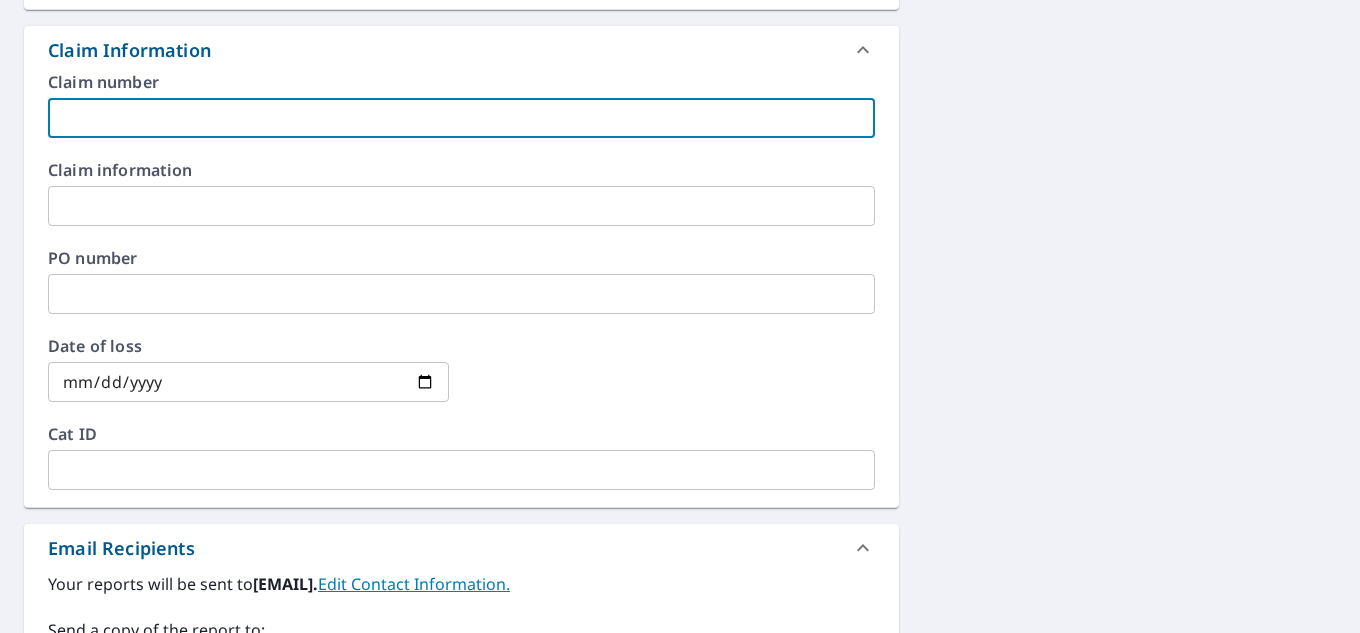 paste on "[LAST]/[LAST]" 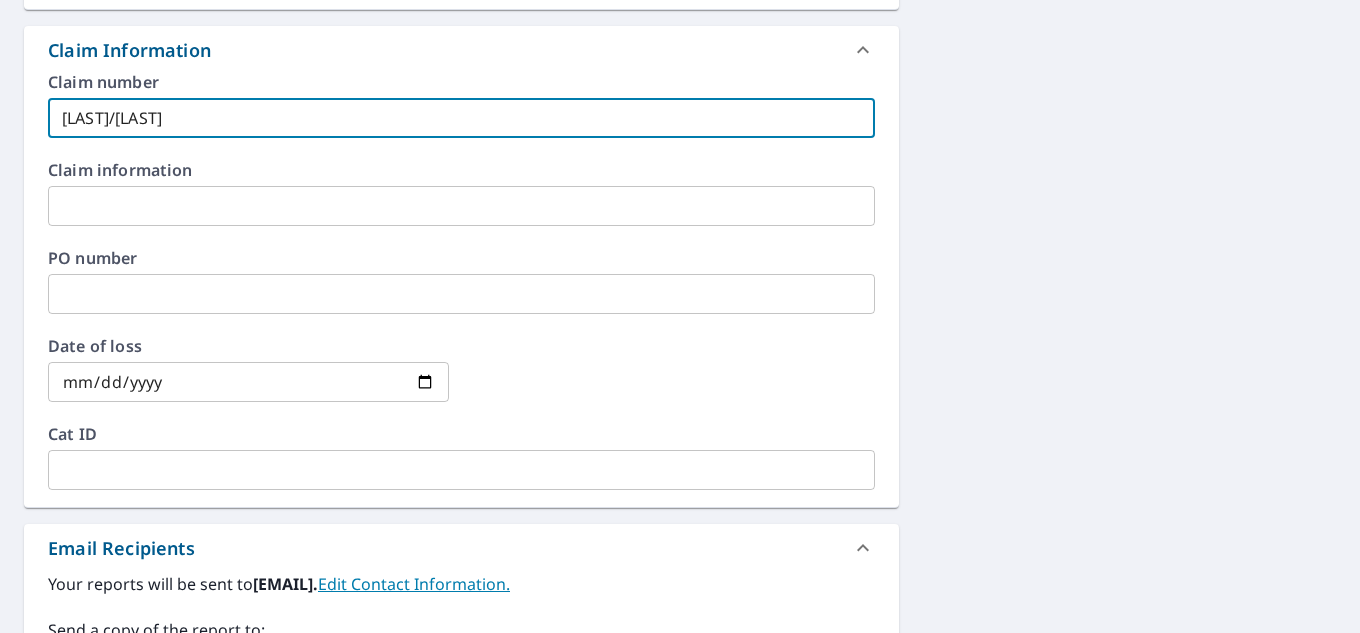 type on "[LAST]/[LAST]" 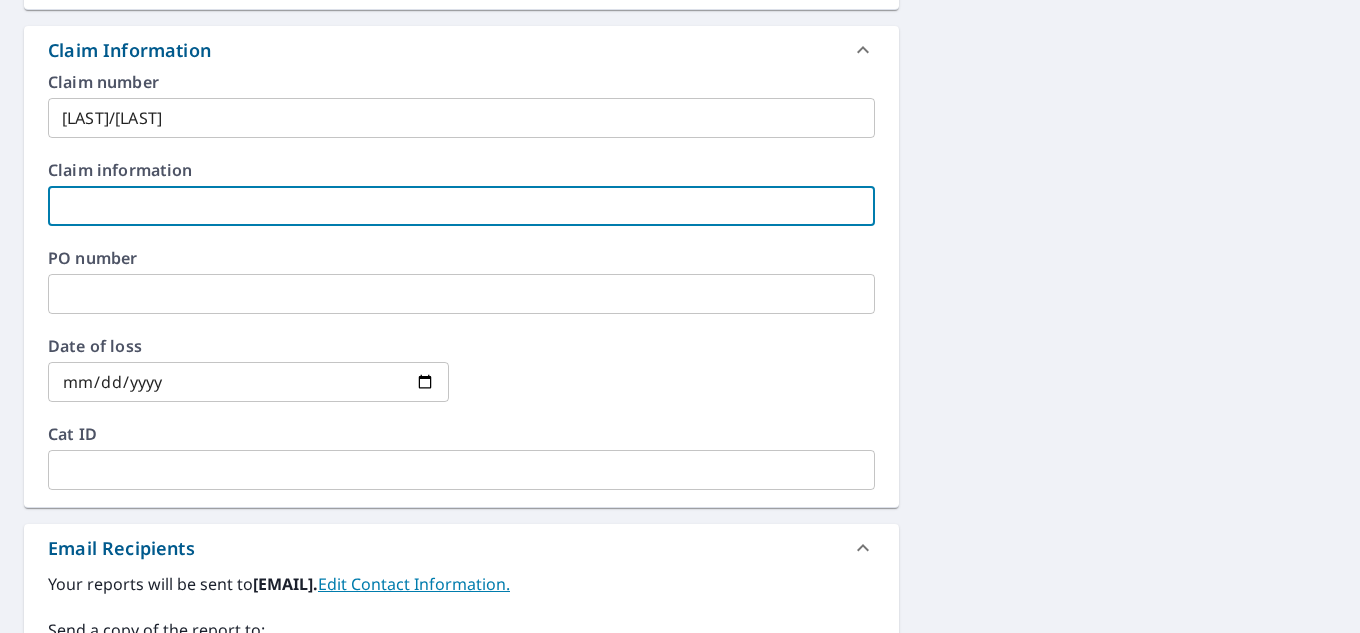 paste on "[LAST]/[LAST]" 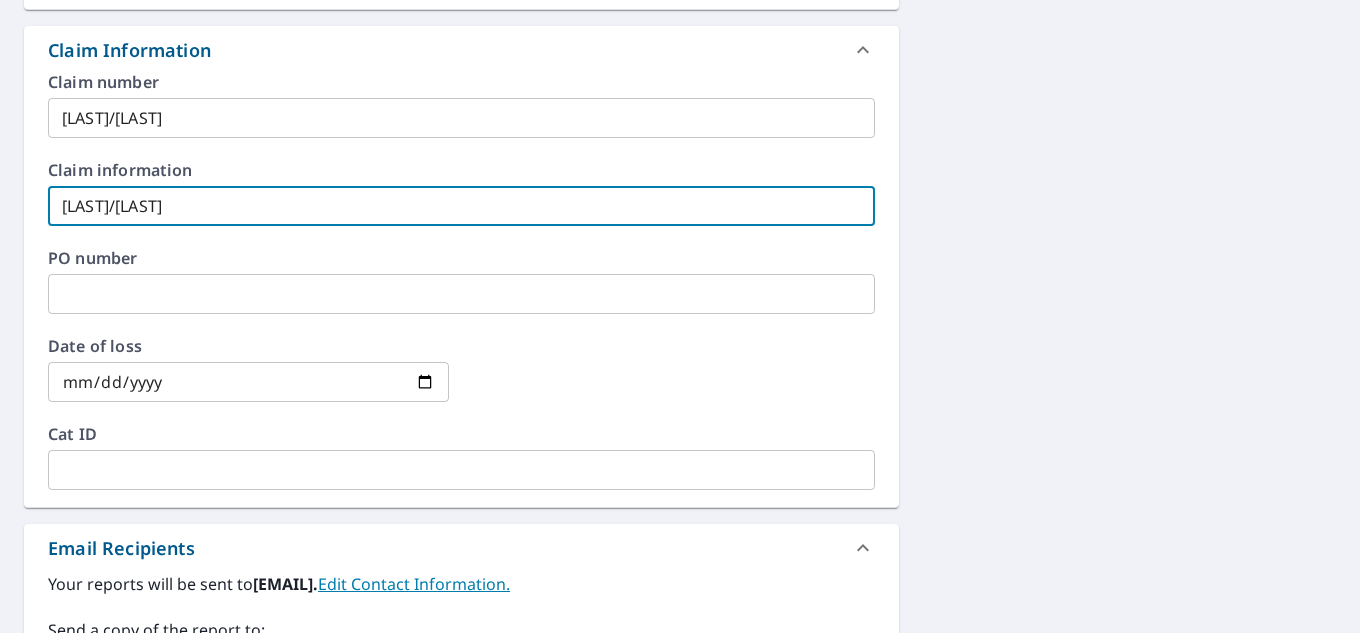 type on "[LAST]/[LAST]" 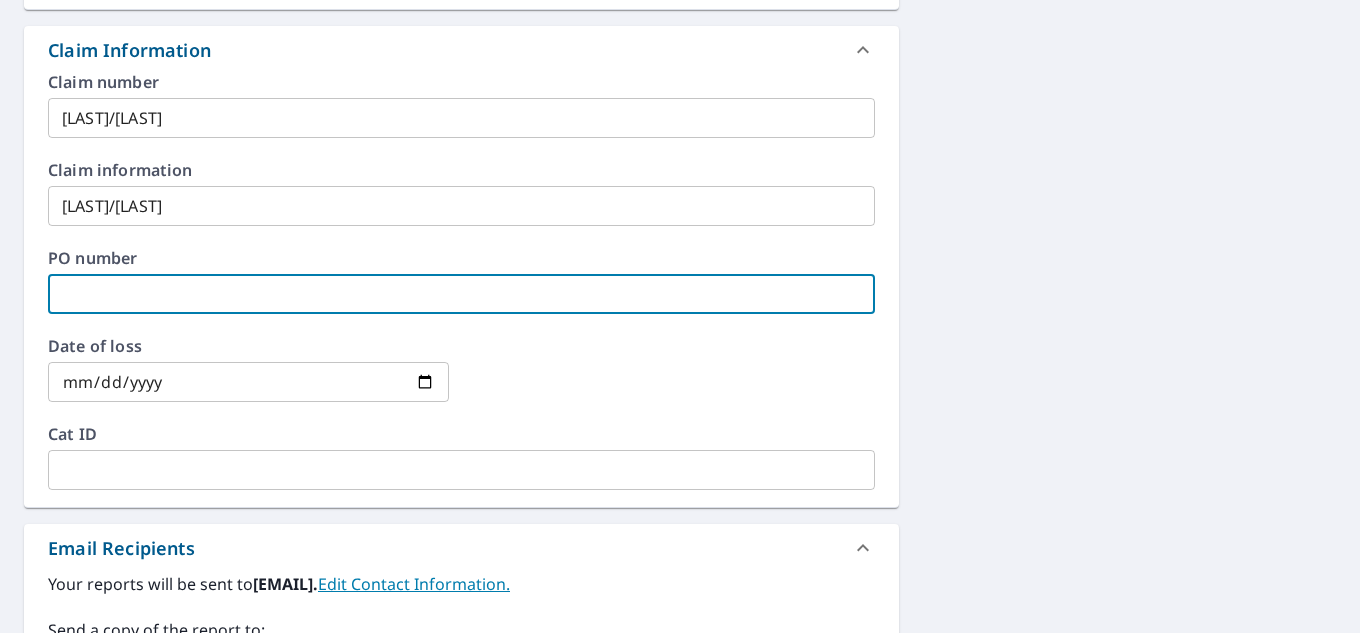paste on "[LAST]/[LAST]" 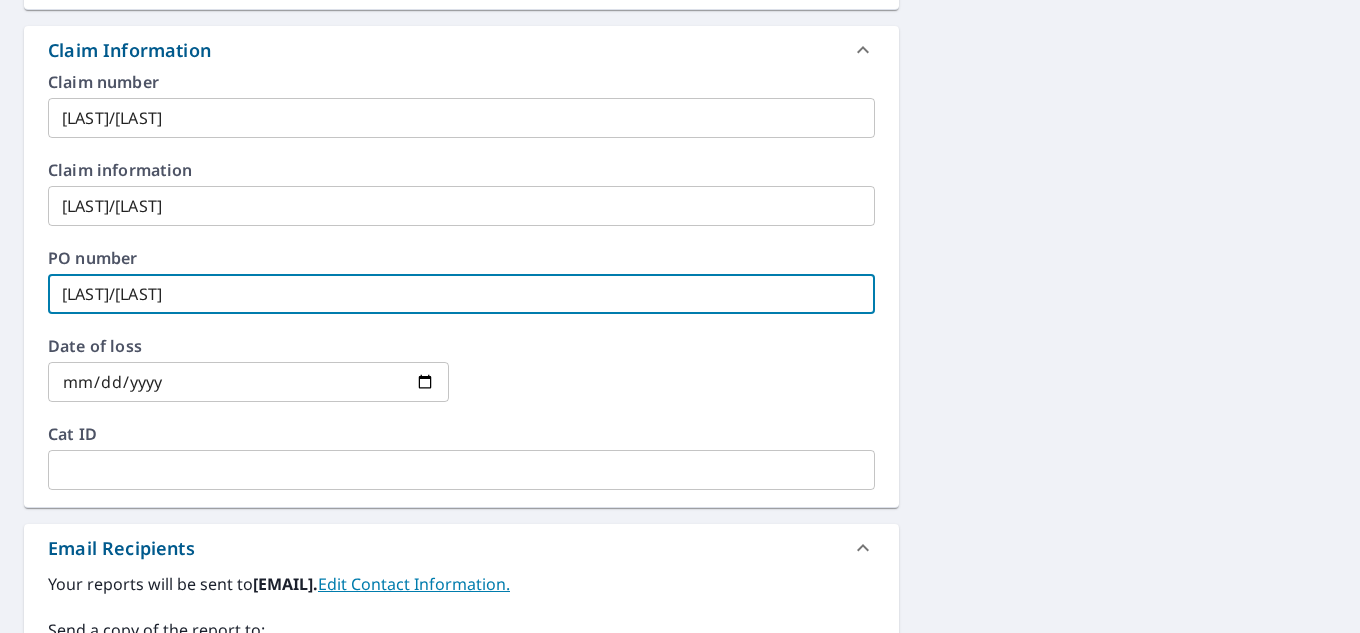 type on "[LAST]/[LAST]" 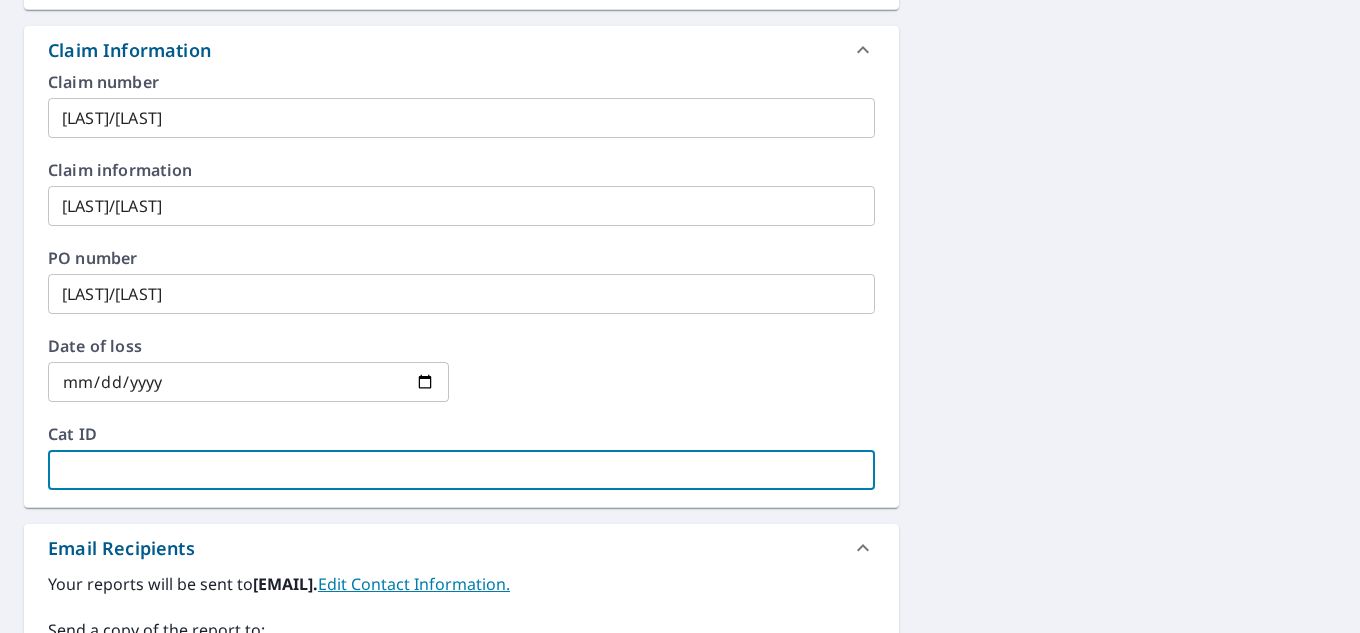 paste on "[LAST]/[LAST]" 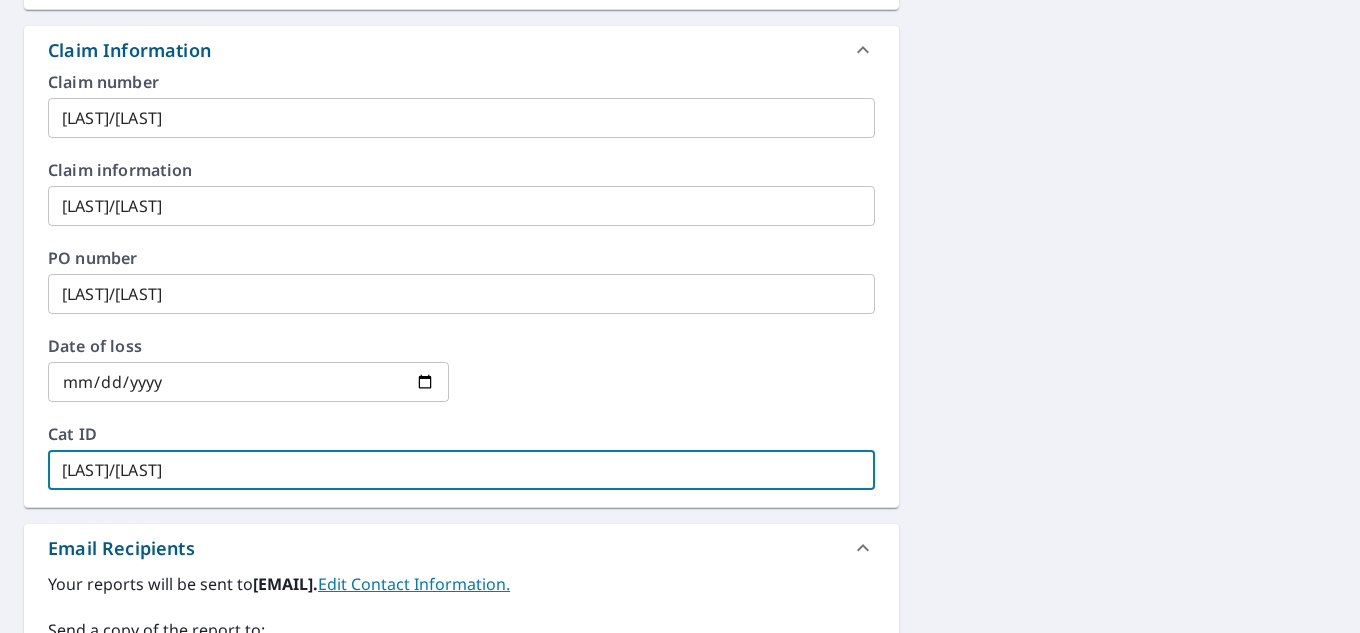 scroll, scrollTop: 1089, scrollLeft: 0, axis: vertical 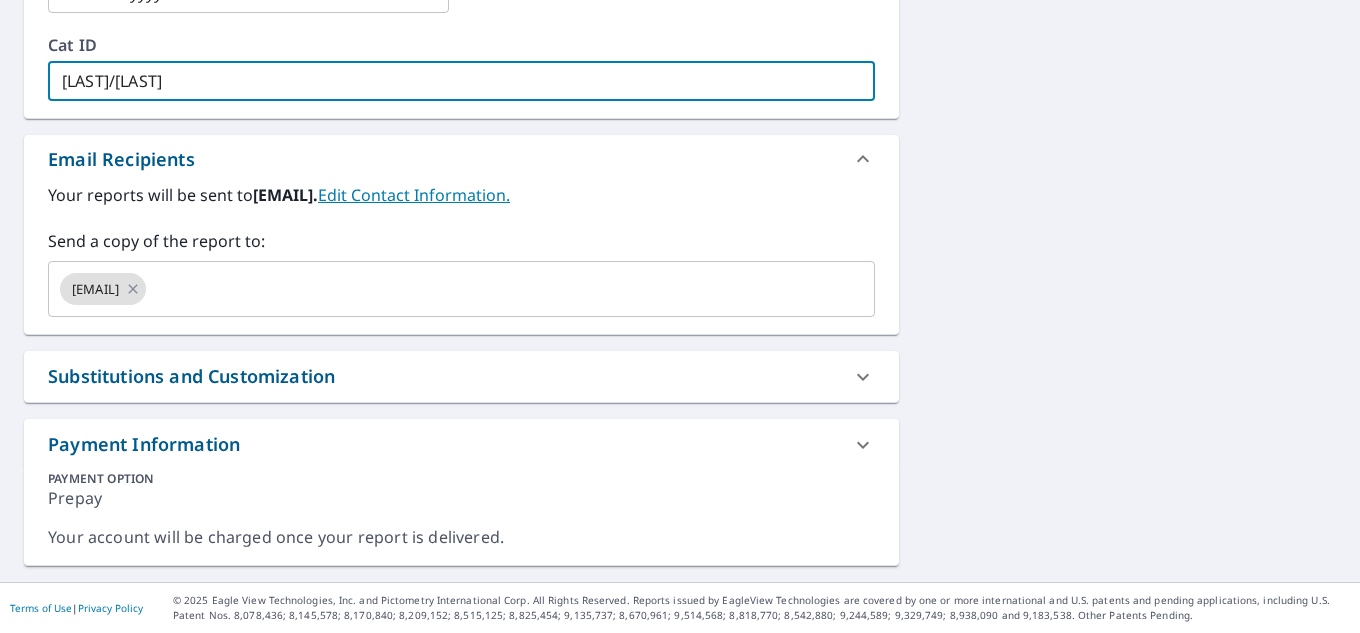 type on "[LAST]/[LAST]" 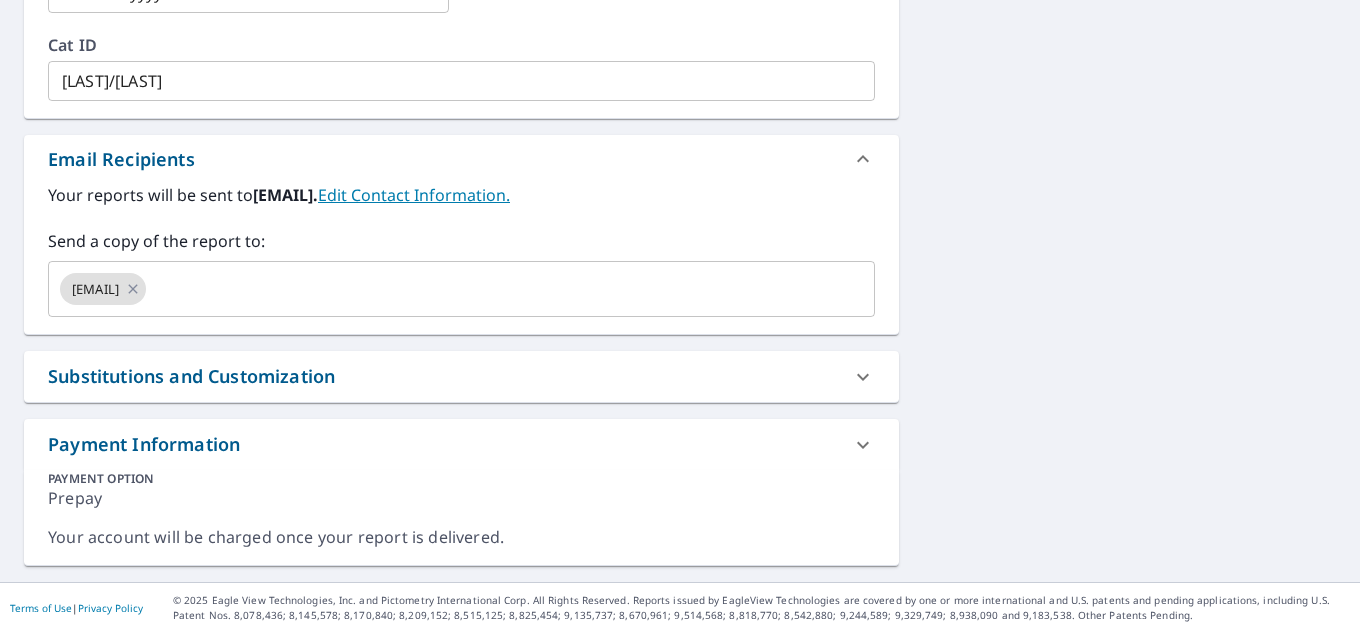 click on "Substitutions and Customization" at bounding box center [191, 376] 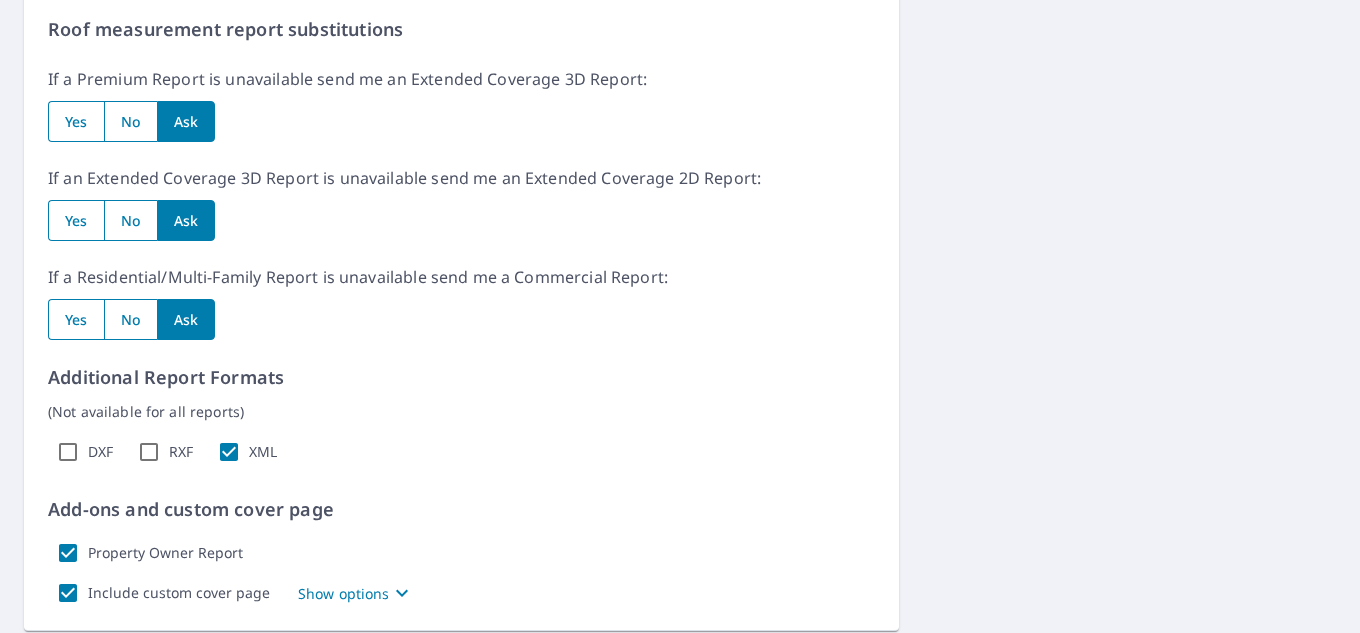 scroll, scrollTop: 1489, scrollLeft: 0, axis: vertical 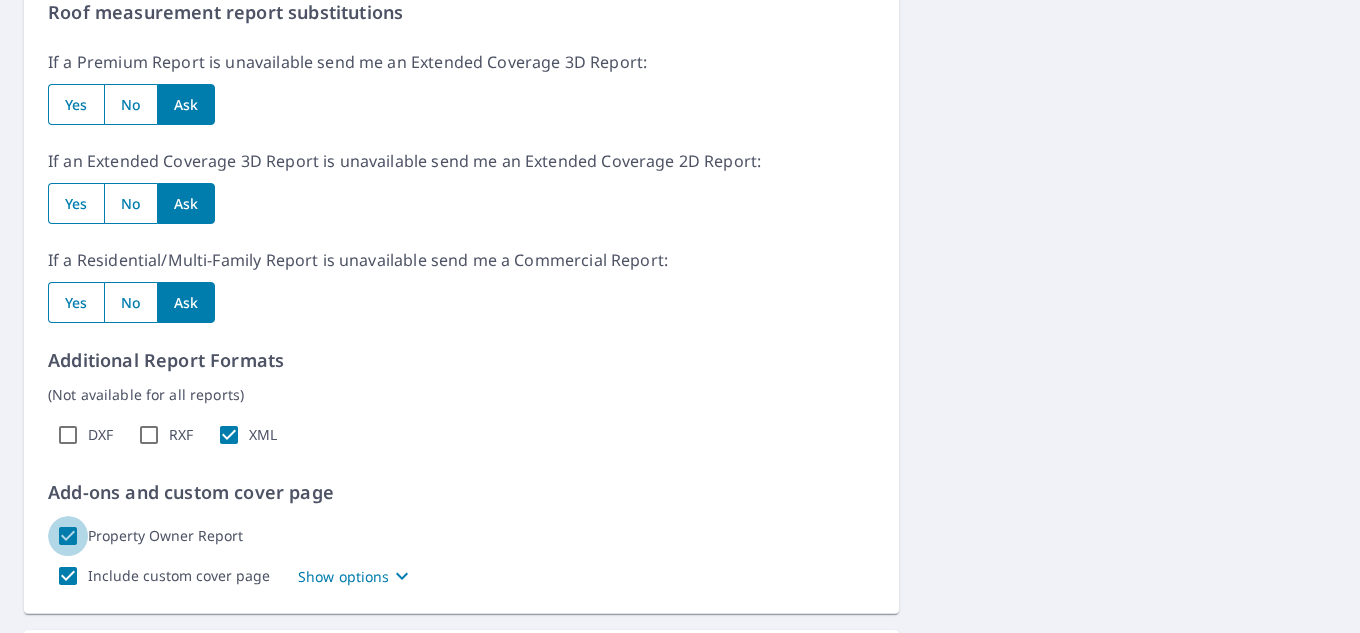 click on "Property Owner Report" at bounding box center [68, 536] 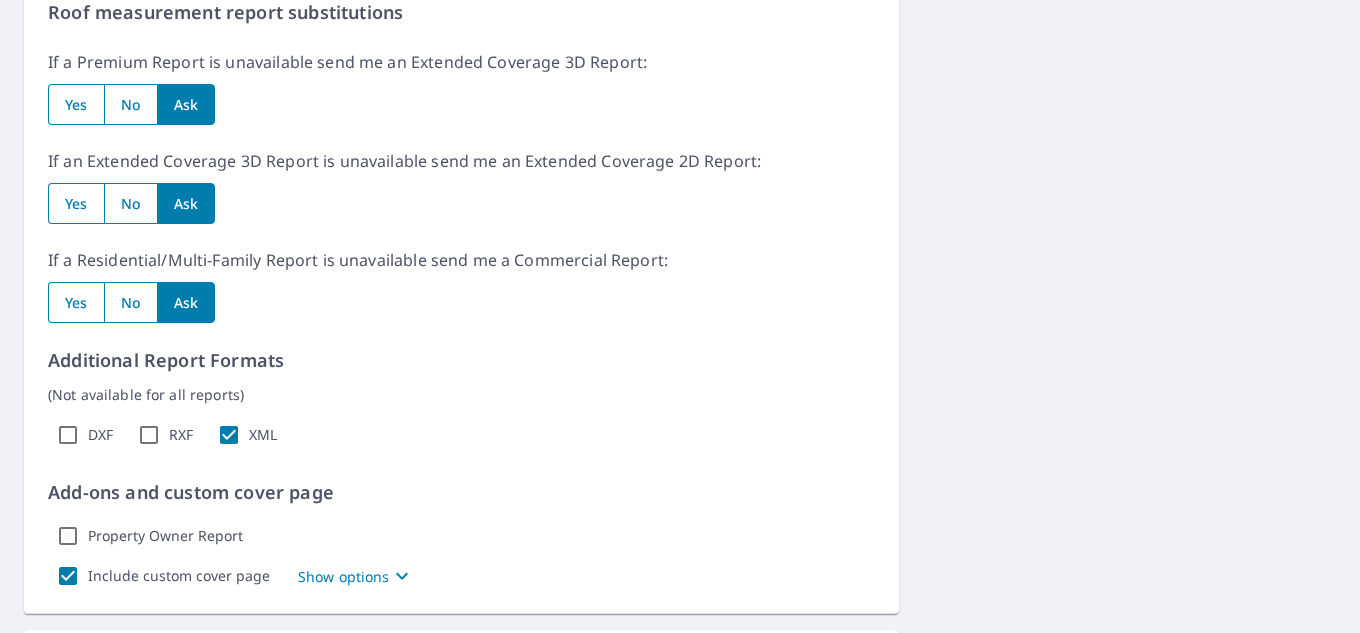 click on "Include custom cover page" at bounding box center [68, 576] 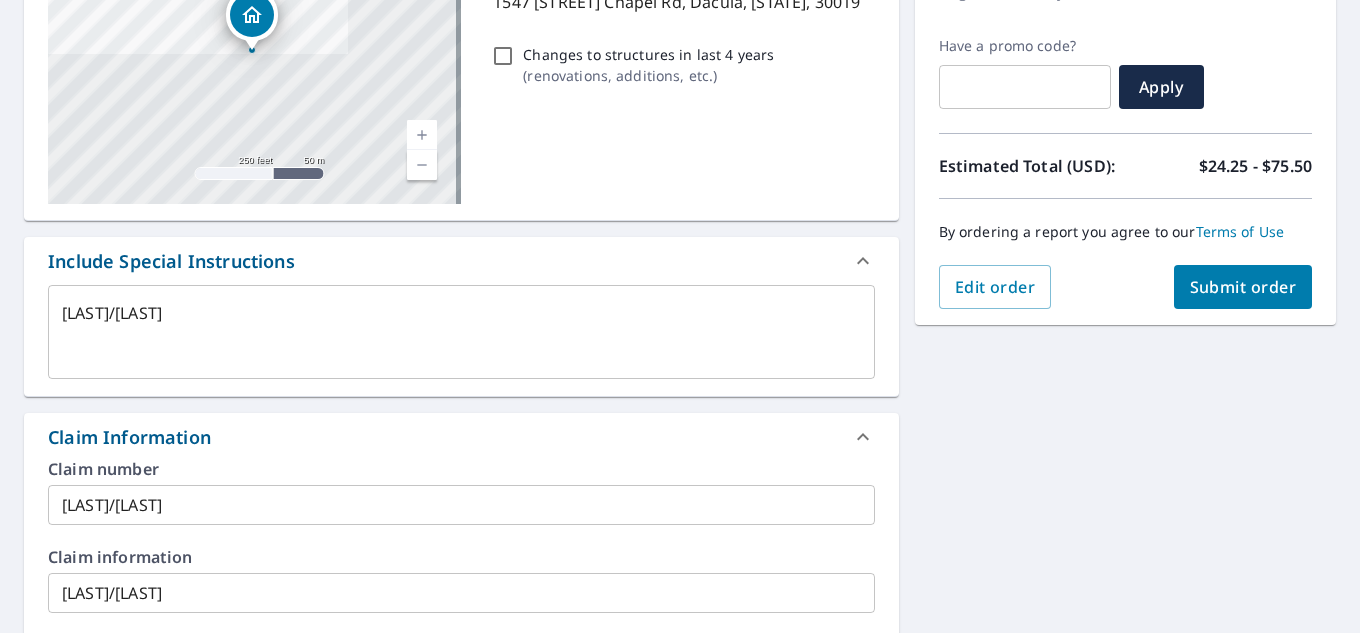 scroll, scrollTop: 189, scrollLeft: 0, axis: vertical 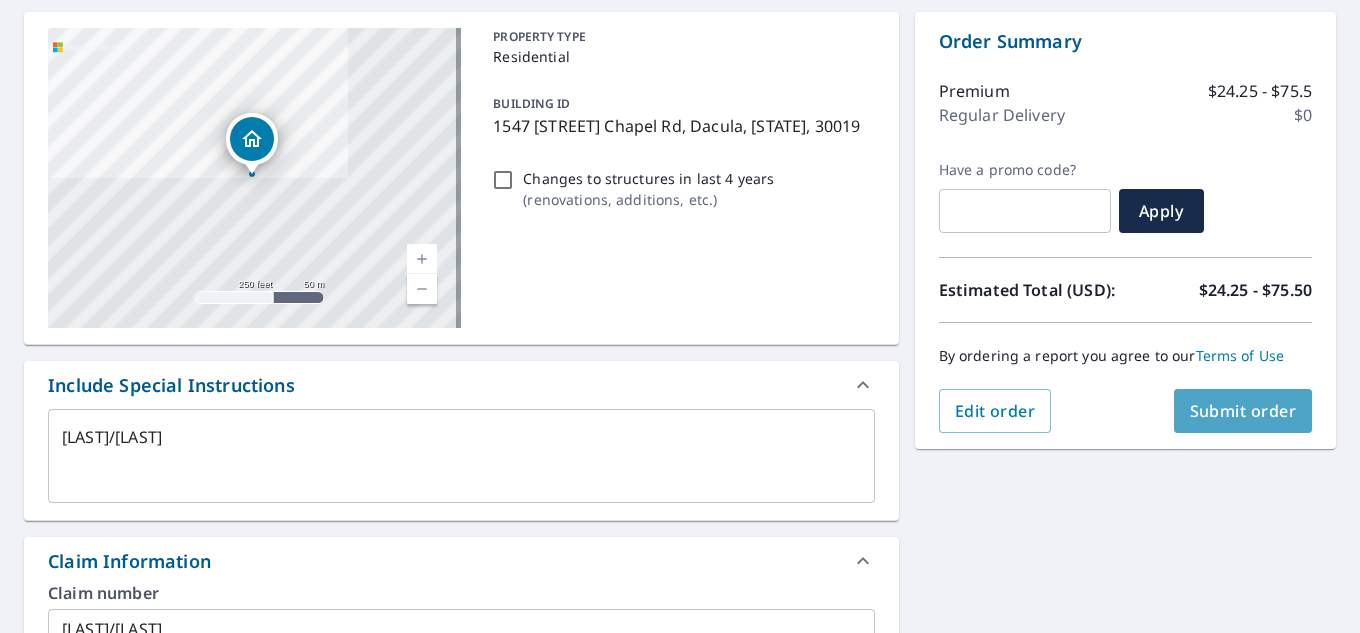 click on "Submit order" at bounding box center (1243, 411) 